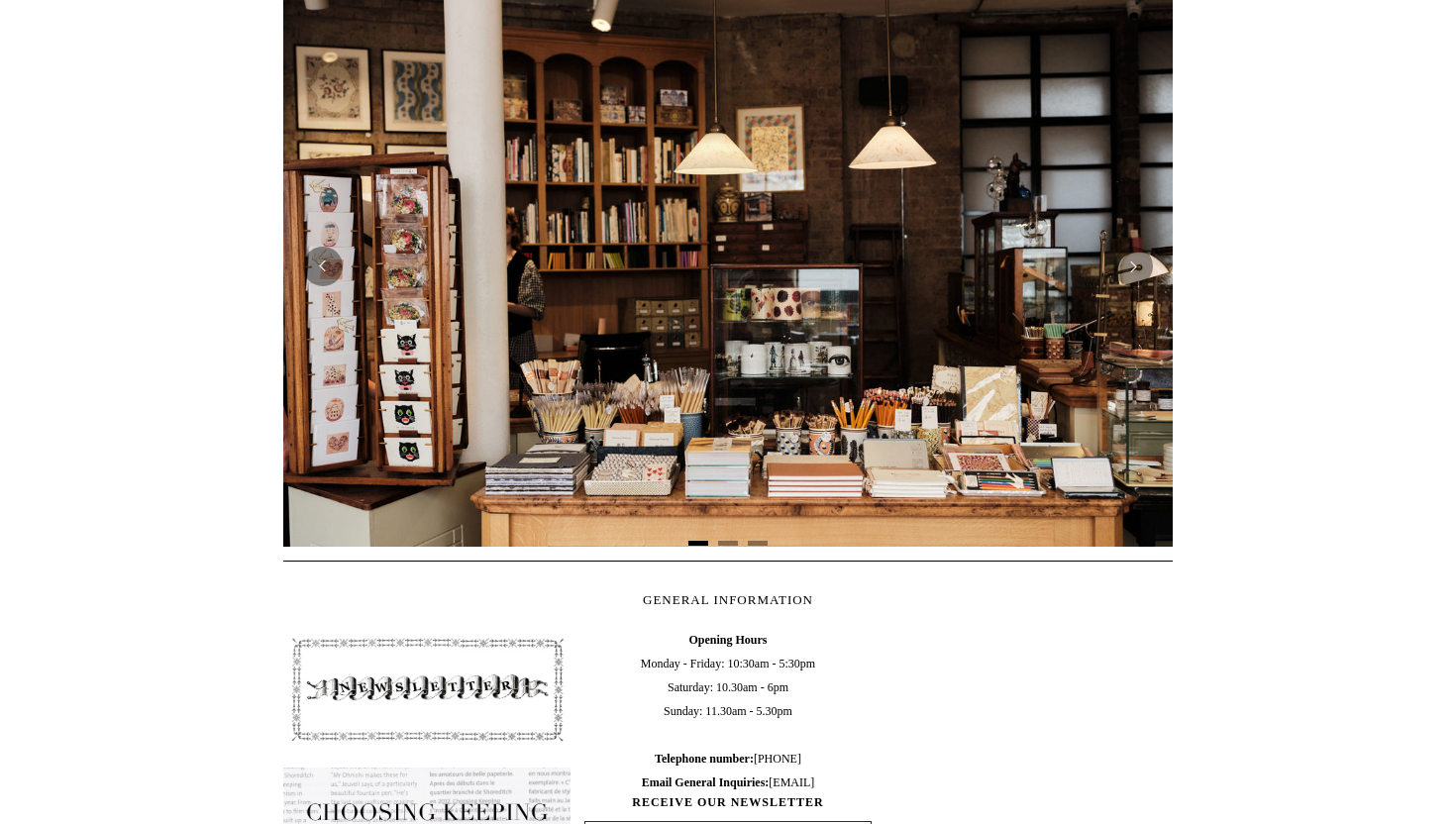 scroll, scrollTop: 0, scrollLeft: 0, axis: both 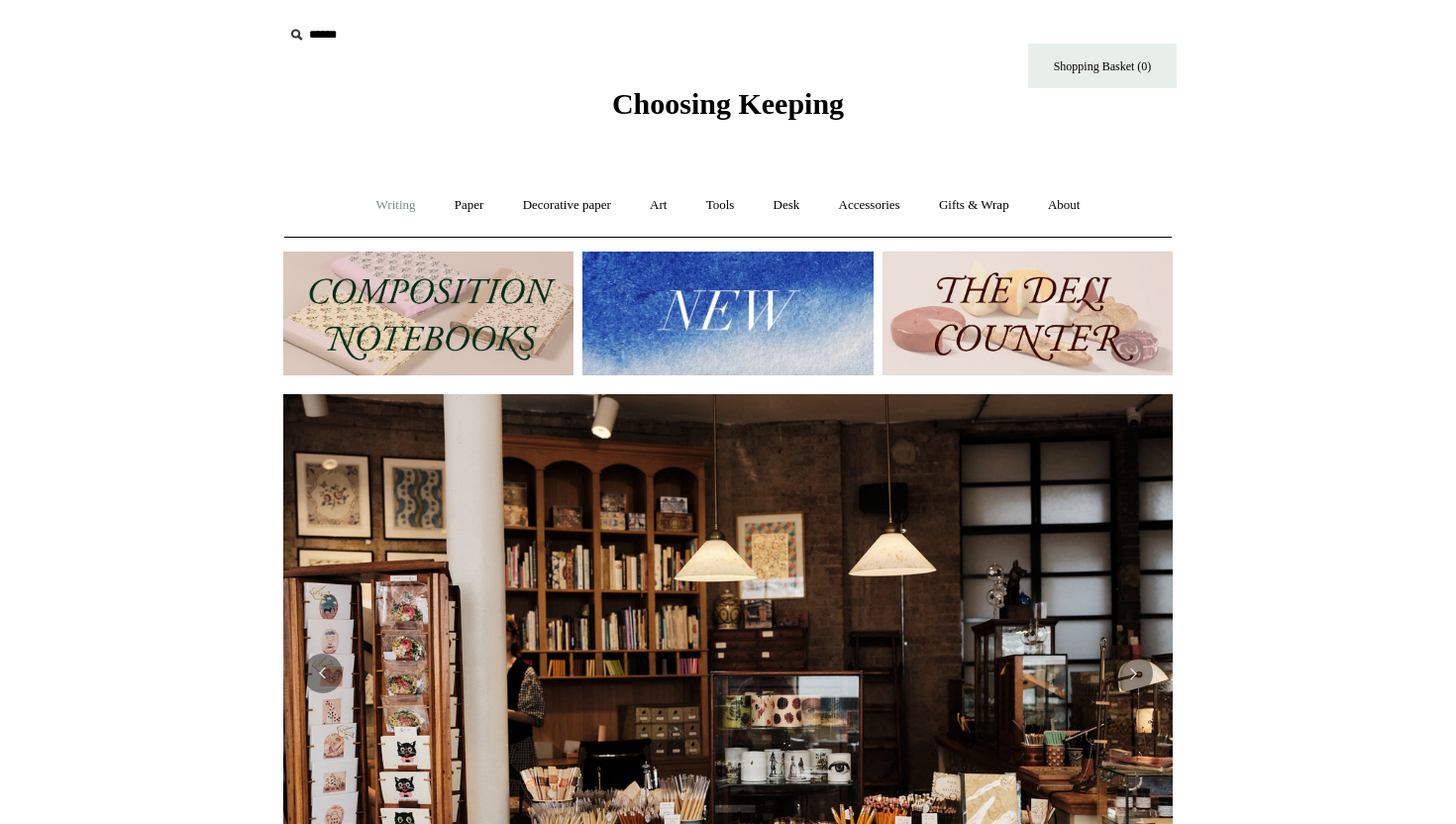 click on "Writing +" at bounding box center (396, 205) 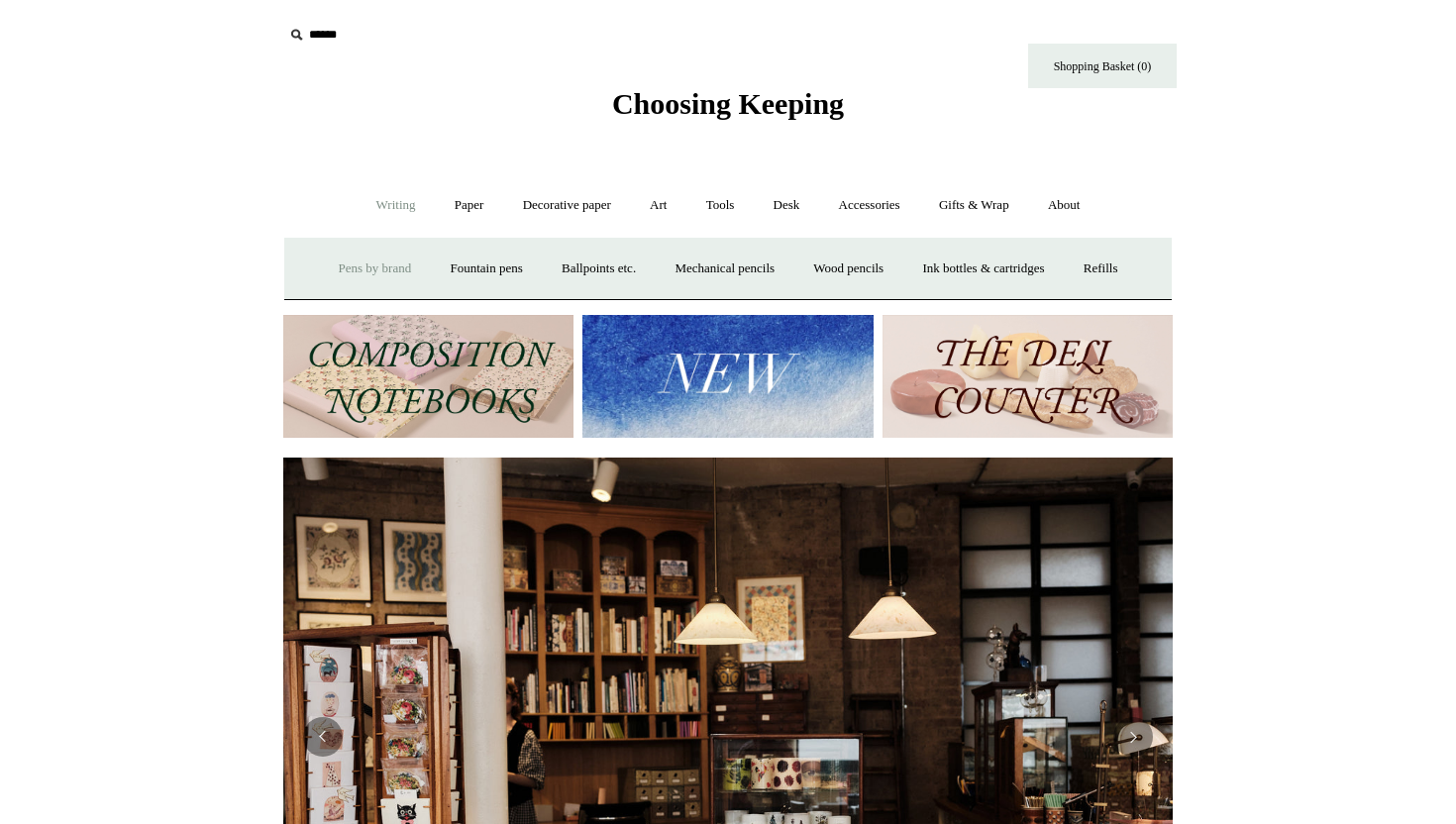 click on "Pens by brand +" at bounding box center [375, 268] 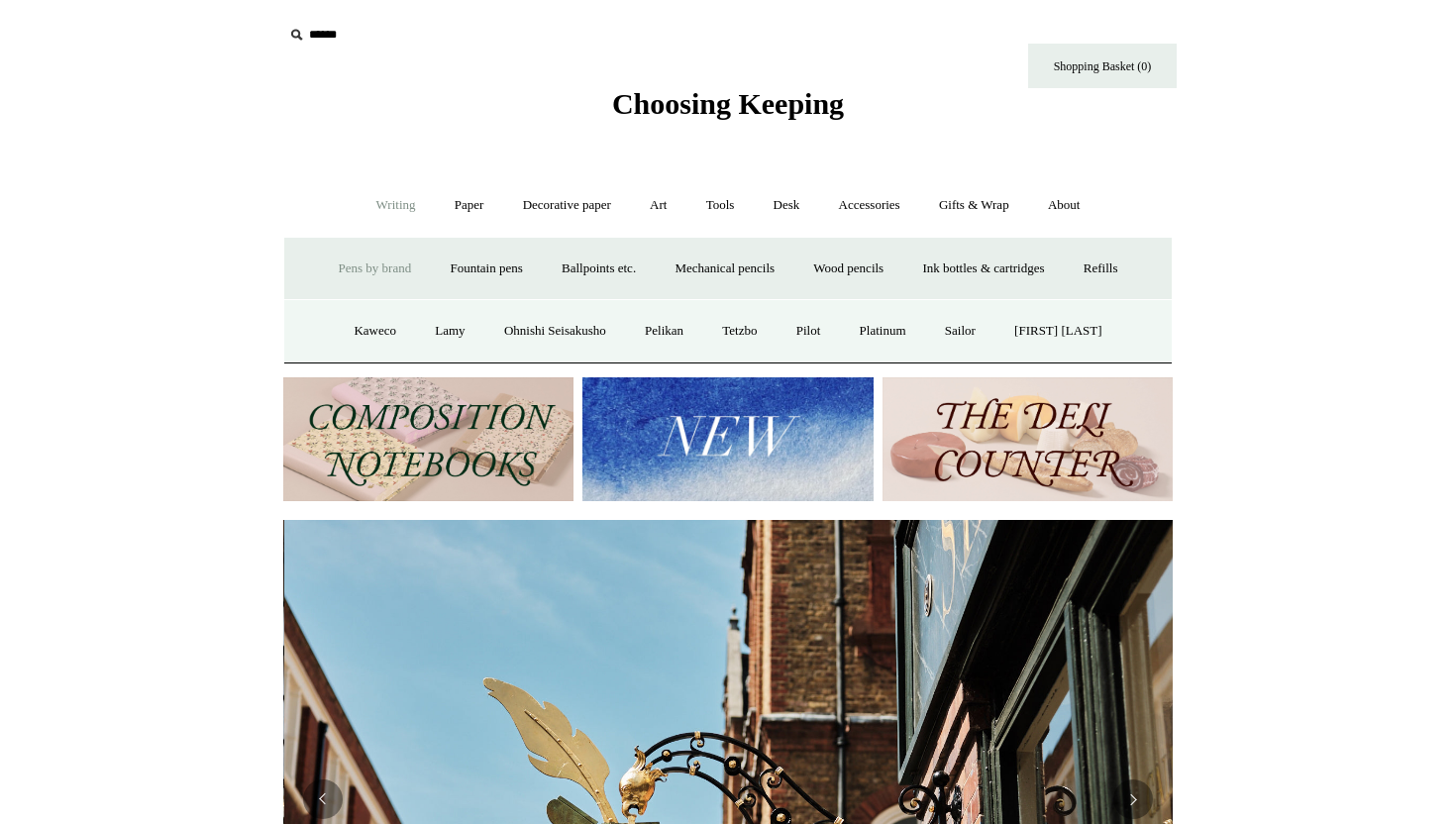 scroll, scrollTop: 0, scrollLeft: 889, axis: horizontal 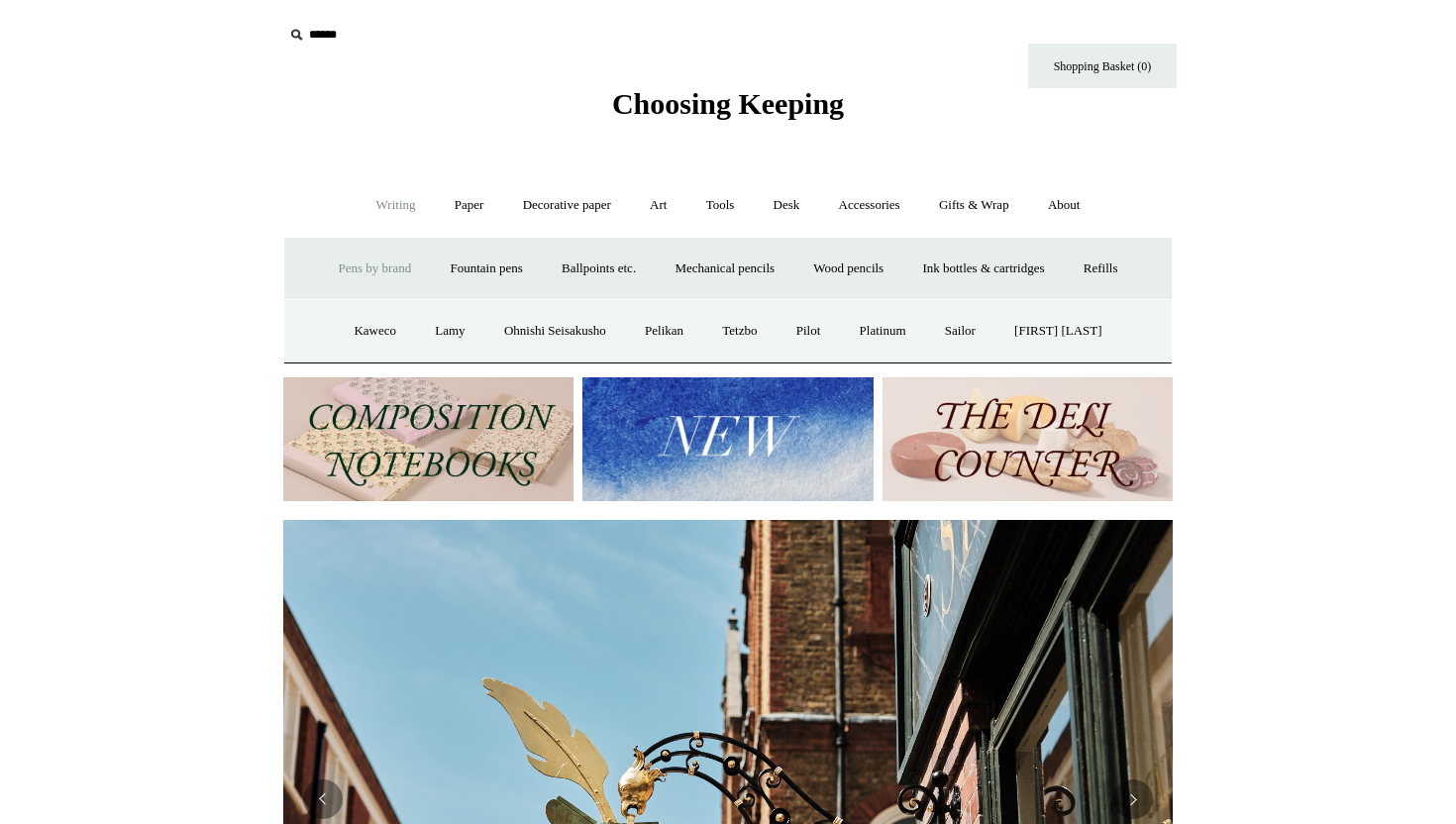 click at bounding box center [727, 439] 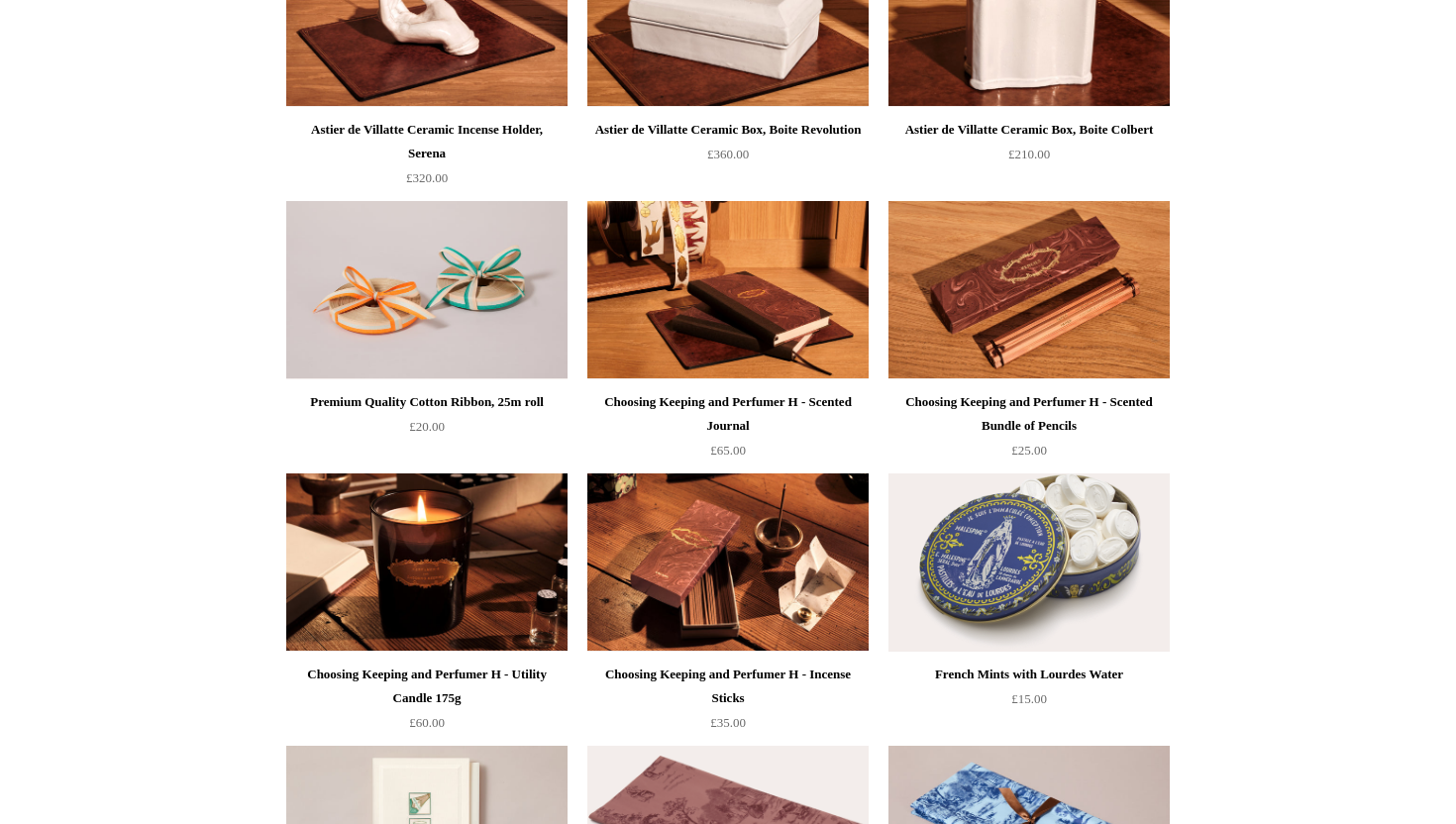 scroll, scrollTop: 0, scrollLeft: 0, axis: both 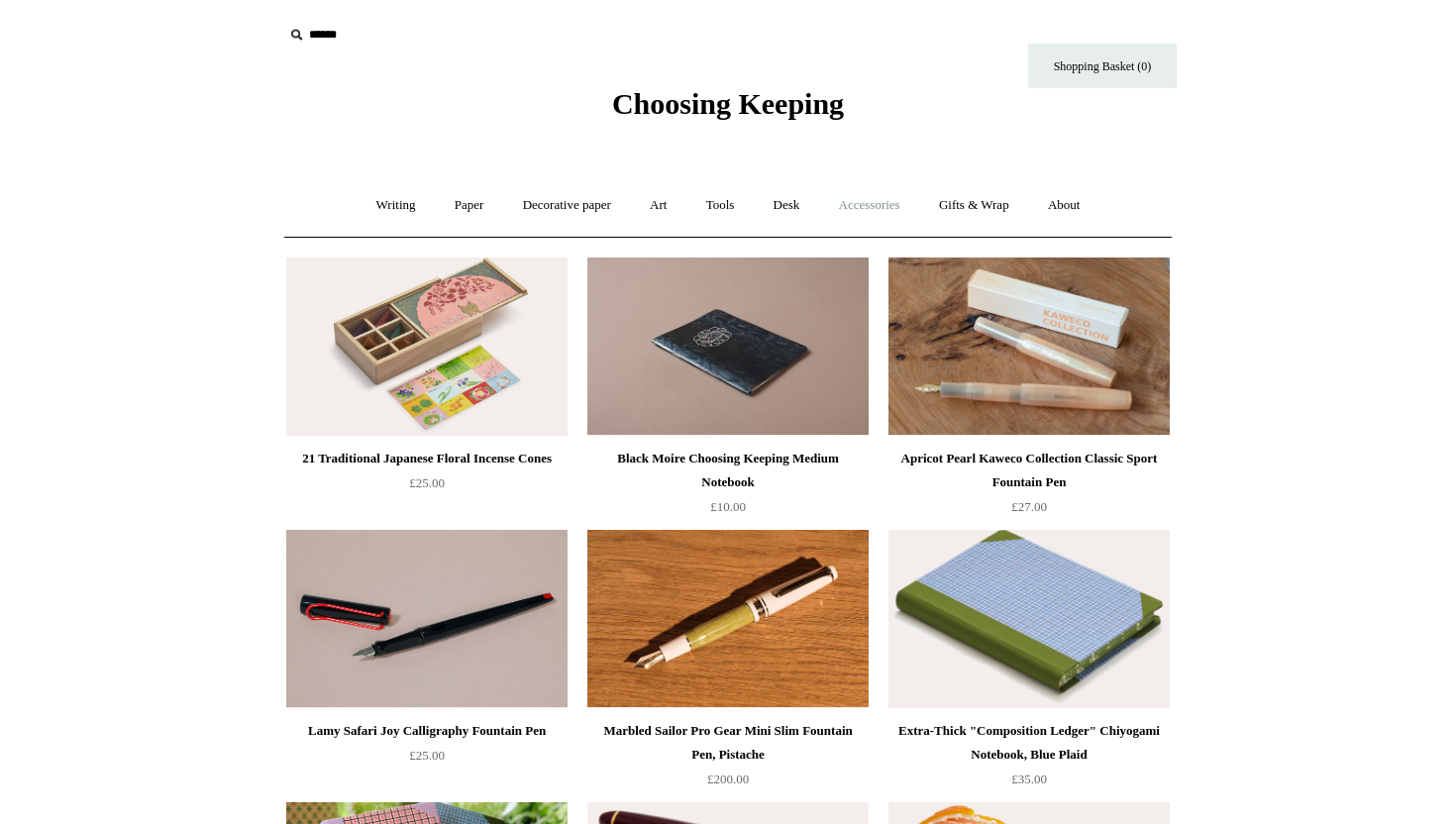 click on "Accessories +" at bounding box center [870, 205] 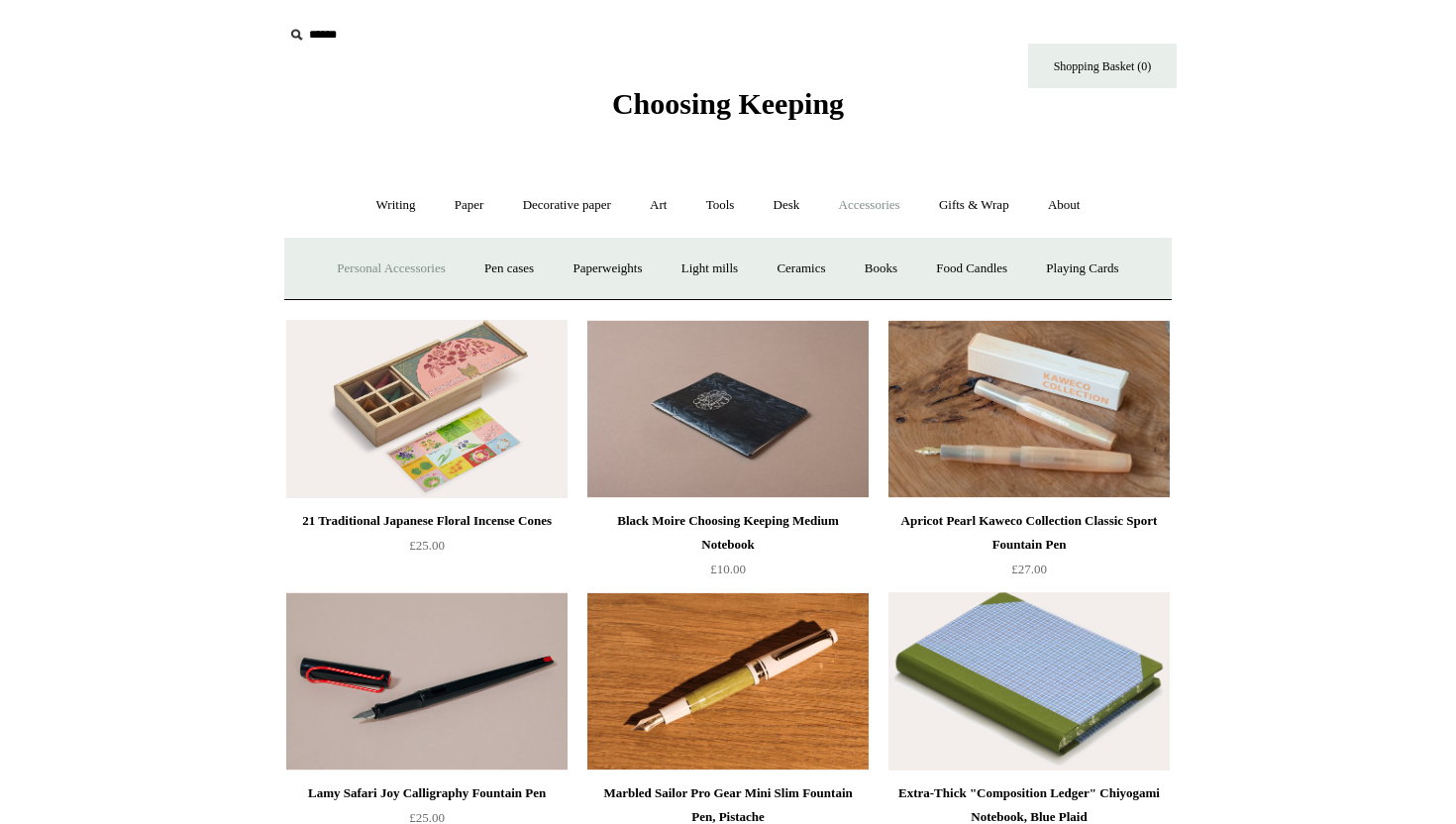 click on "Personal Accessories +" at bounding box center (390, 268) 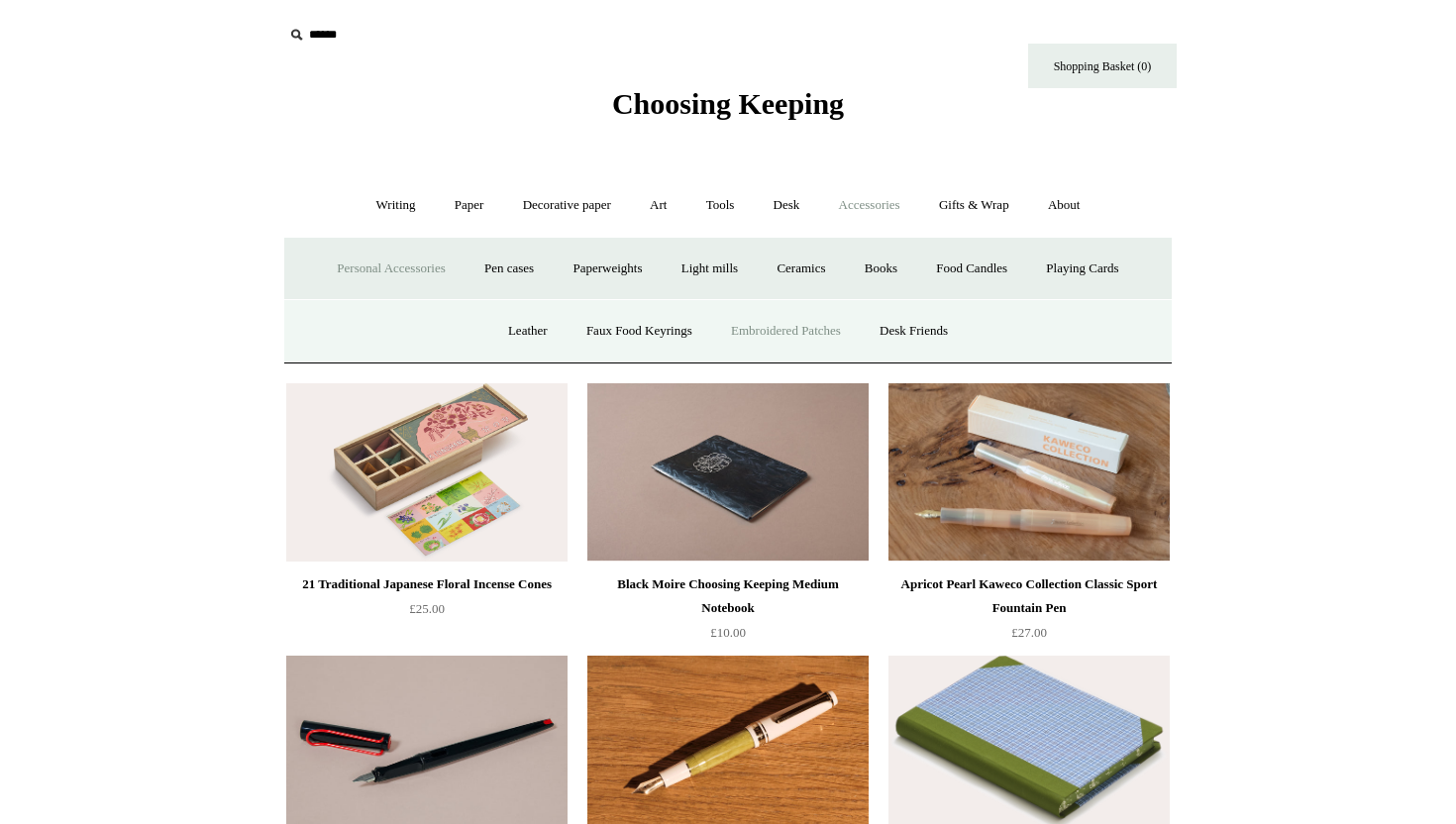 click on "Embroidered Patches" at bounding box center [785, 331] 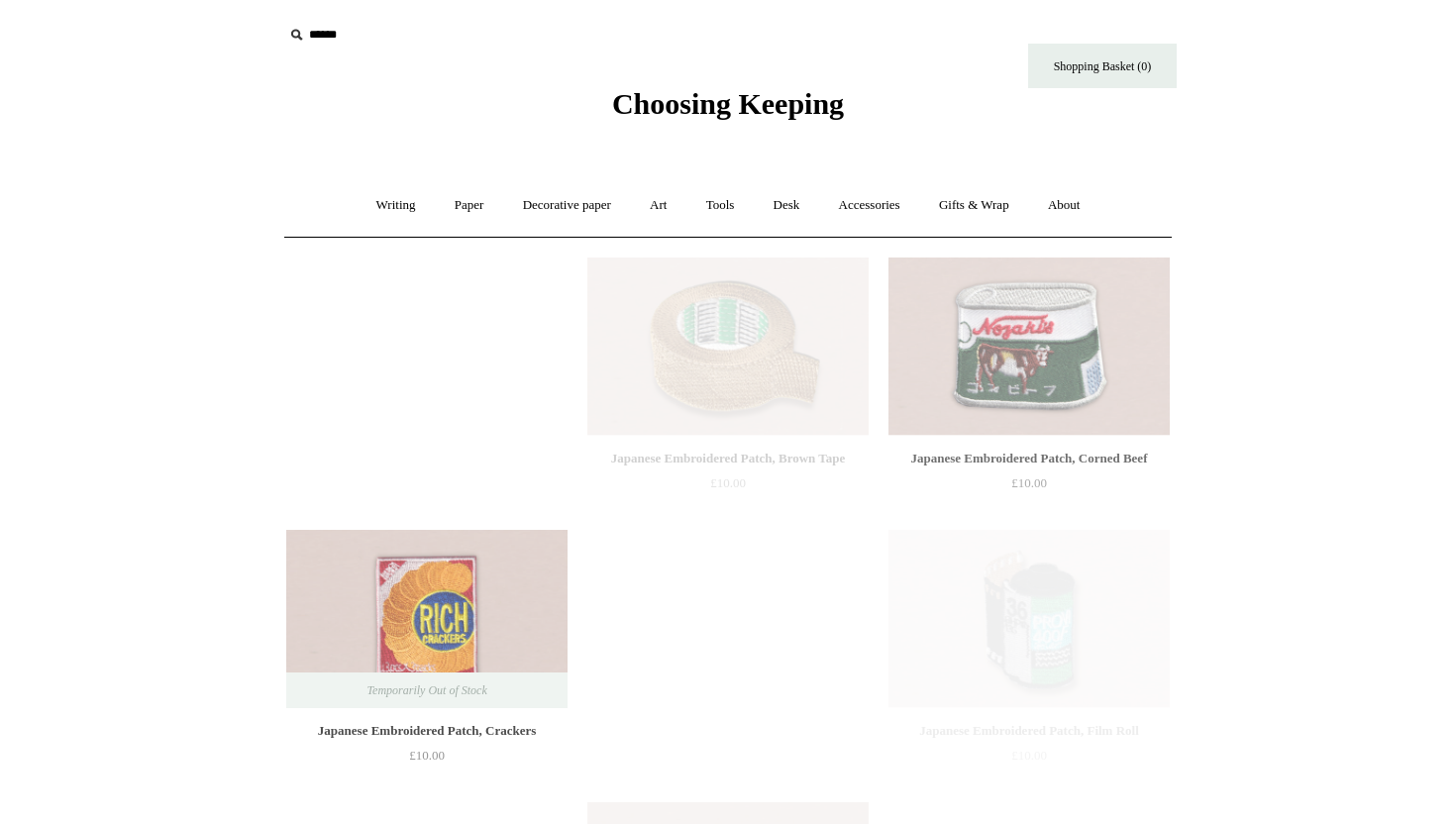 scroll, scrollTop: 0, scrollLeft: 0, axis: both 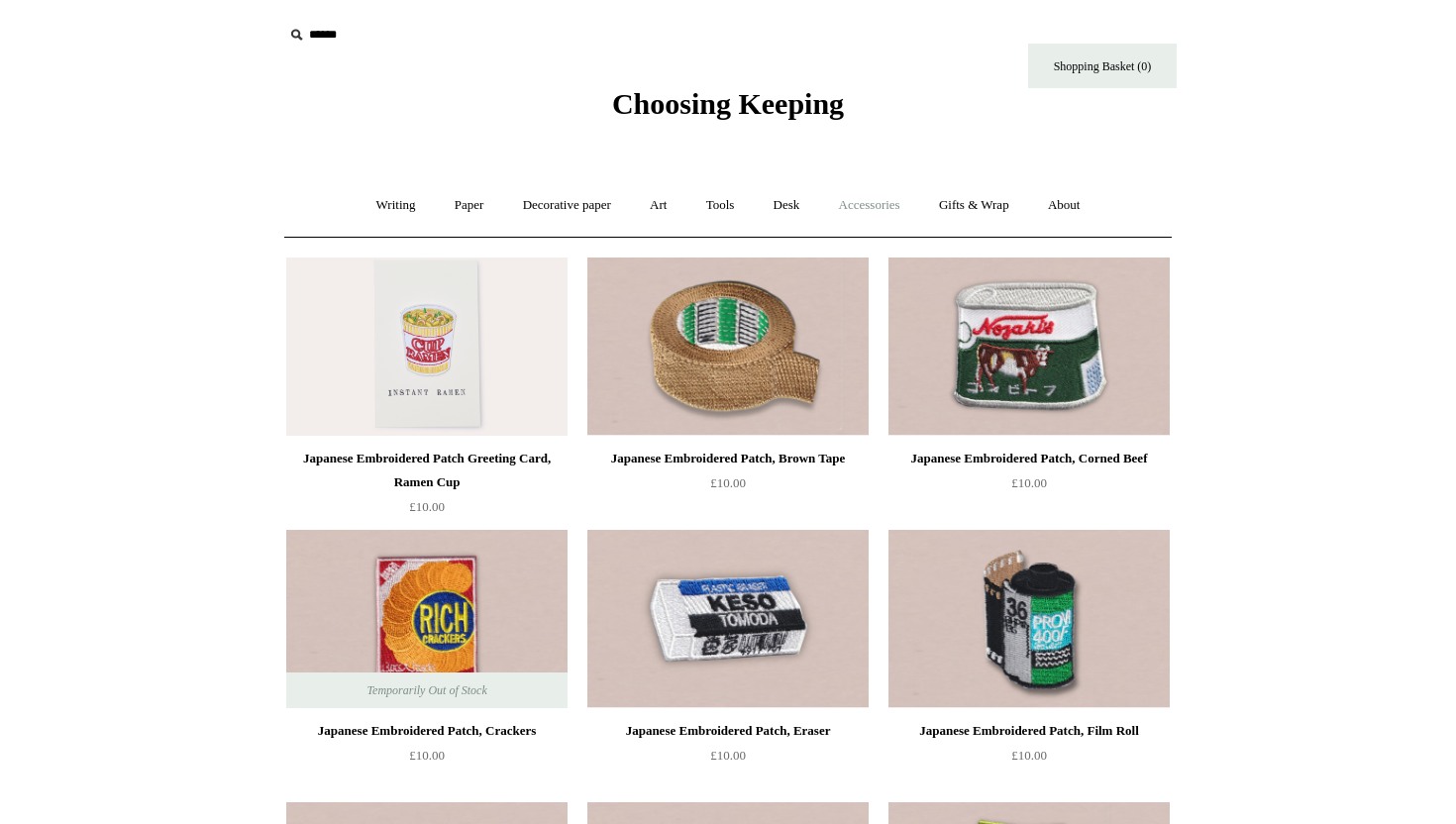 click on "Accessories +" at bounding box center [870, 205] 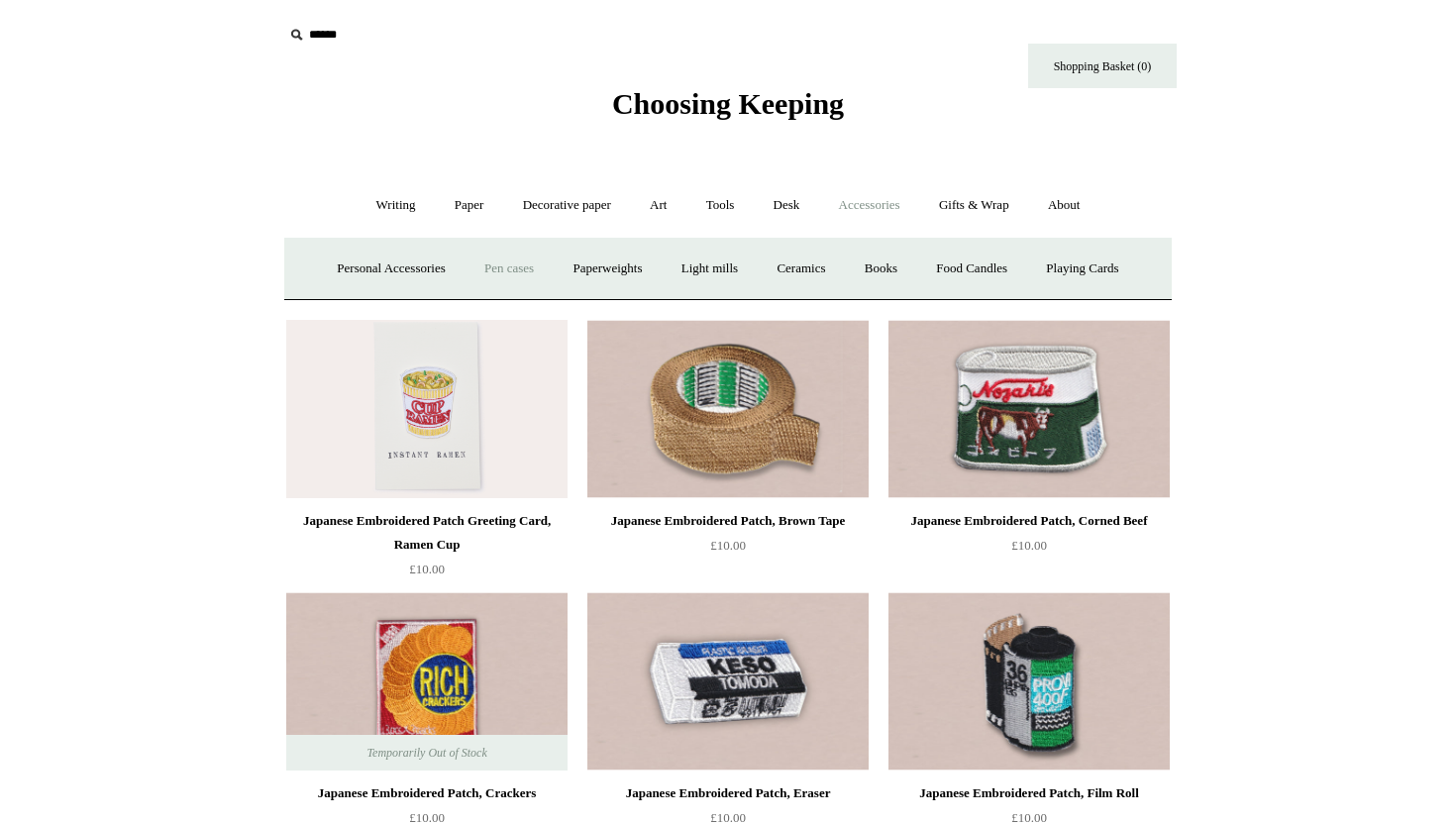 click on "Pen cases" at bounding box center (509, 268) 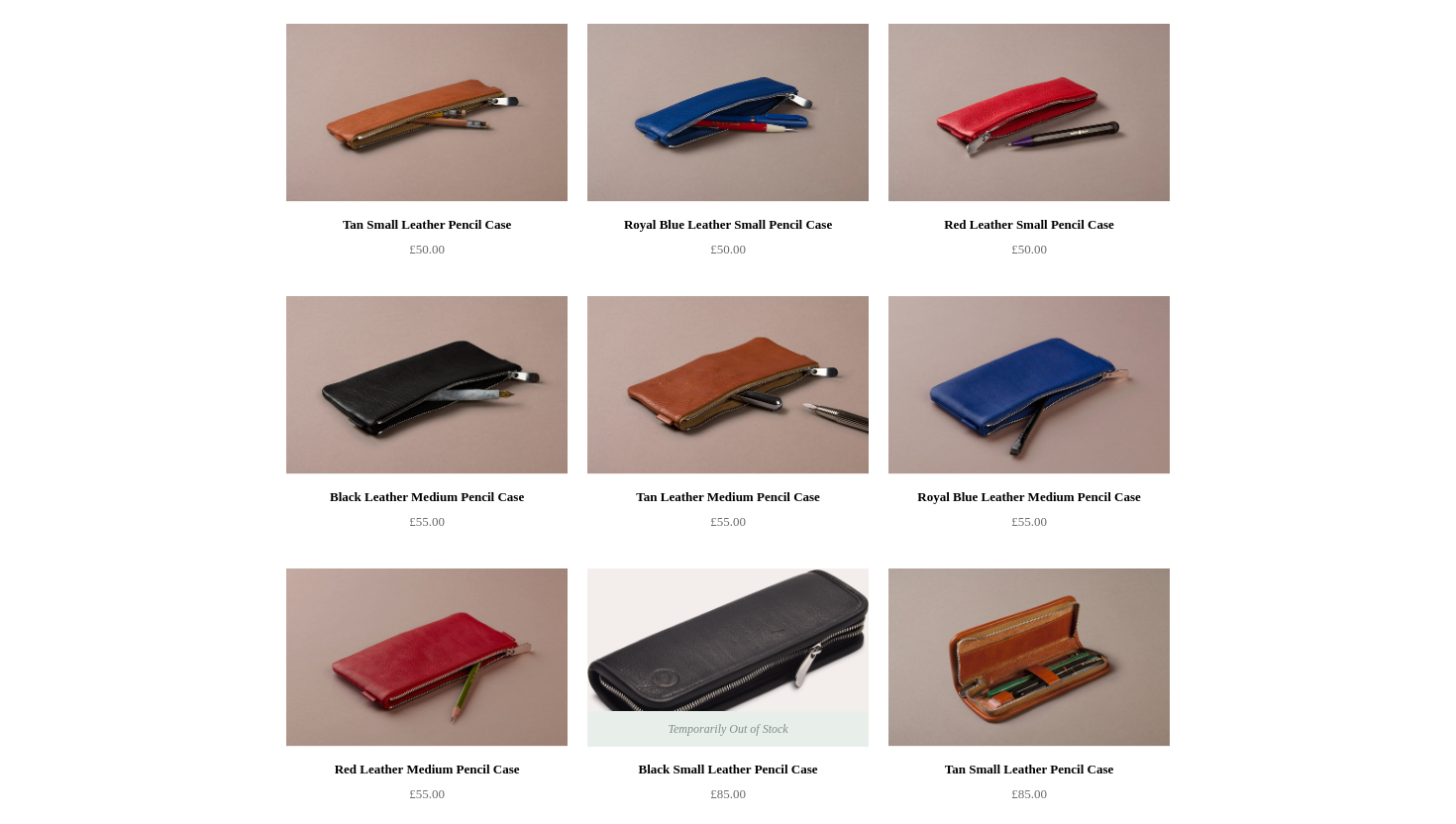 scroll, scrollTop: 0, scrollLeft: 0, axis: both 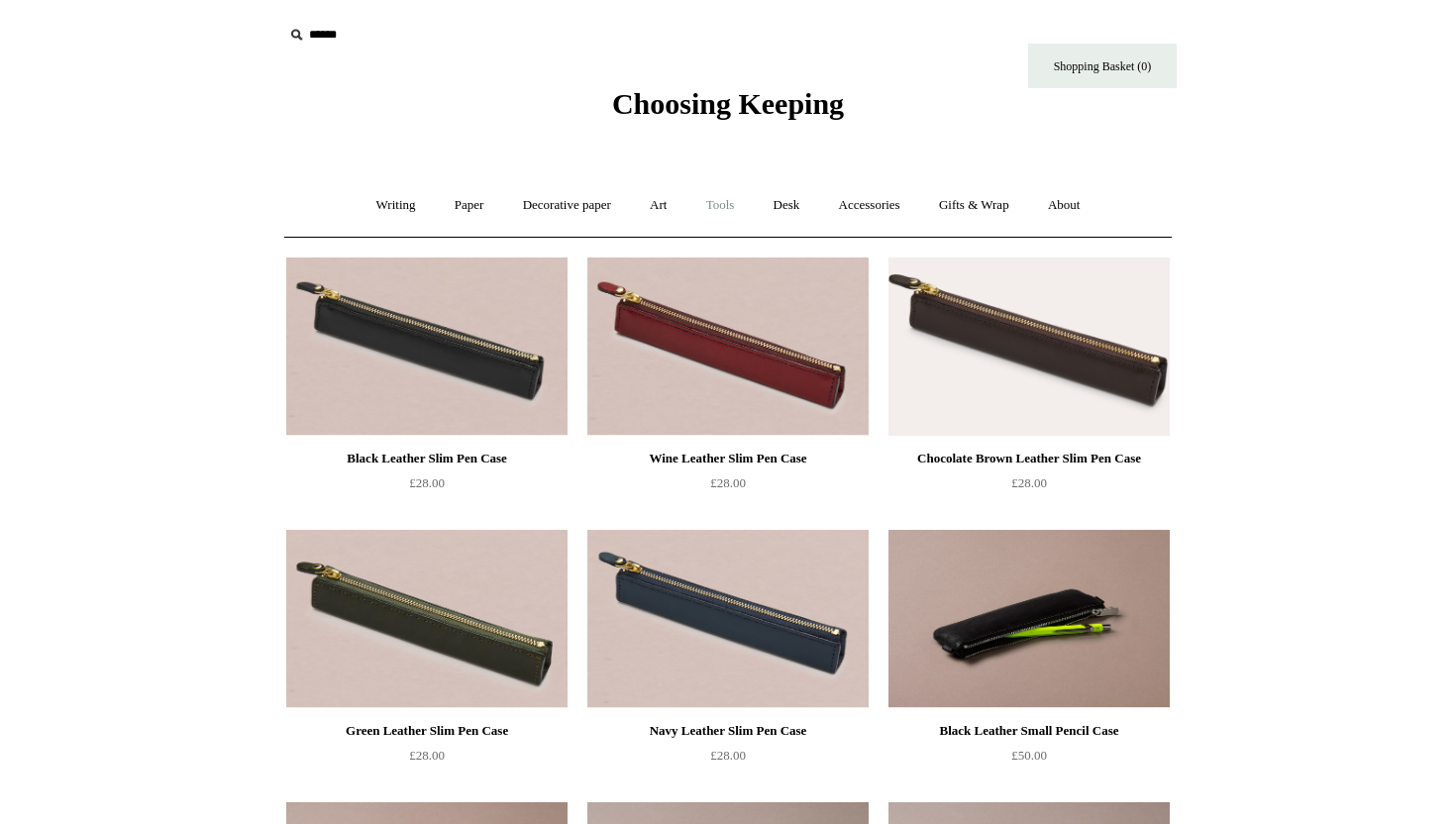 click on "Tools +" at bounding box center (720, 205) 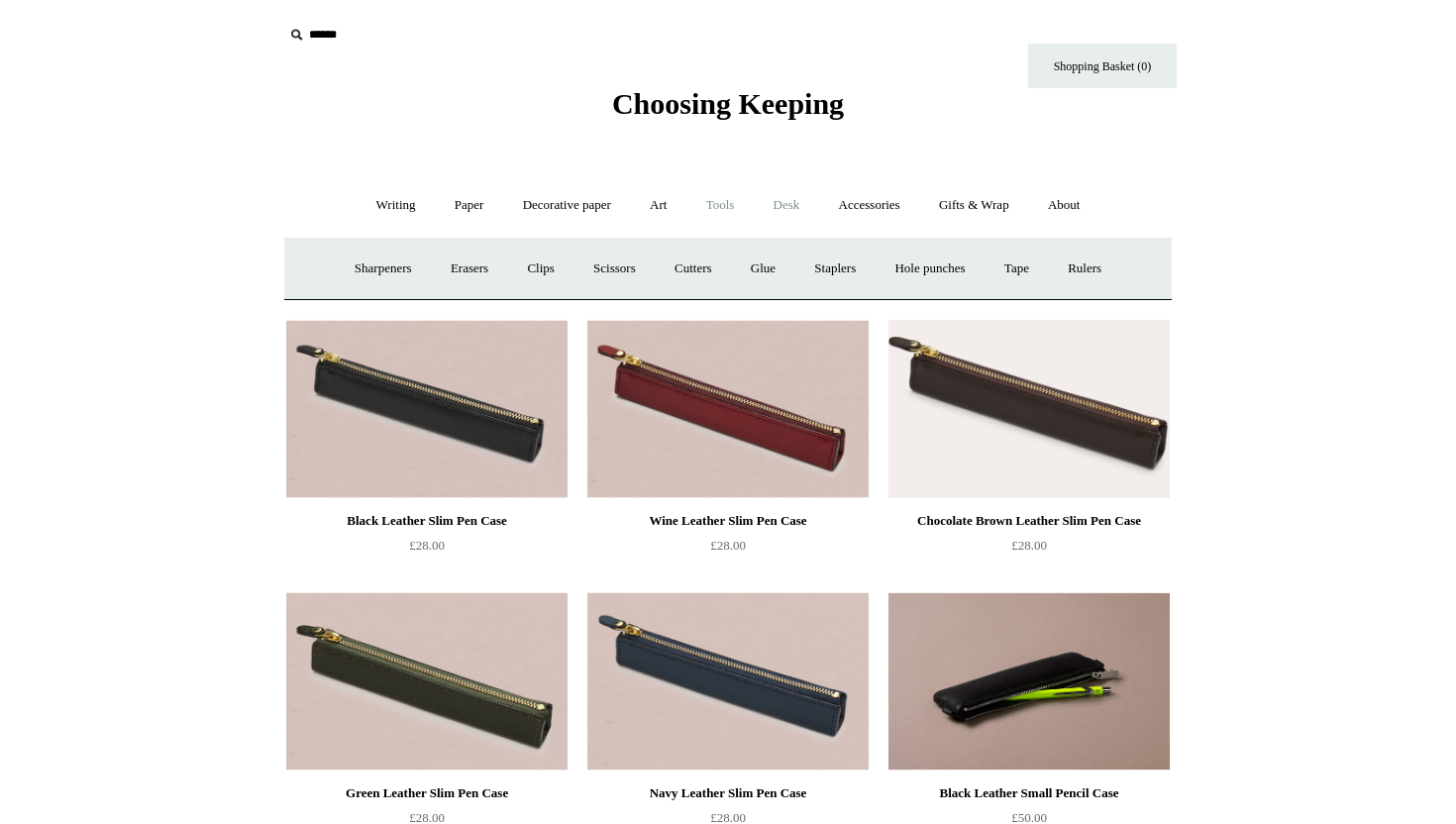 click on "Desk +" at bounding box center (786, 205) 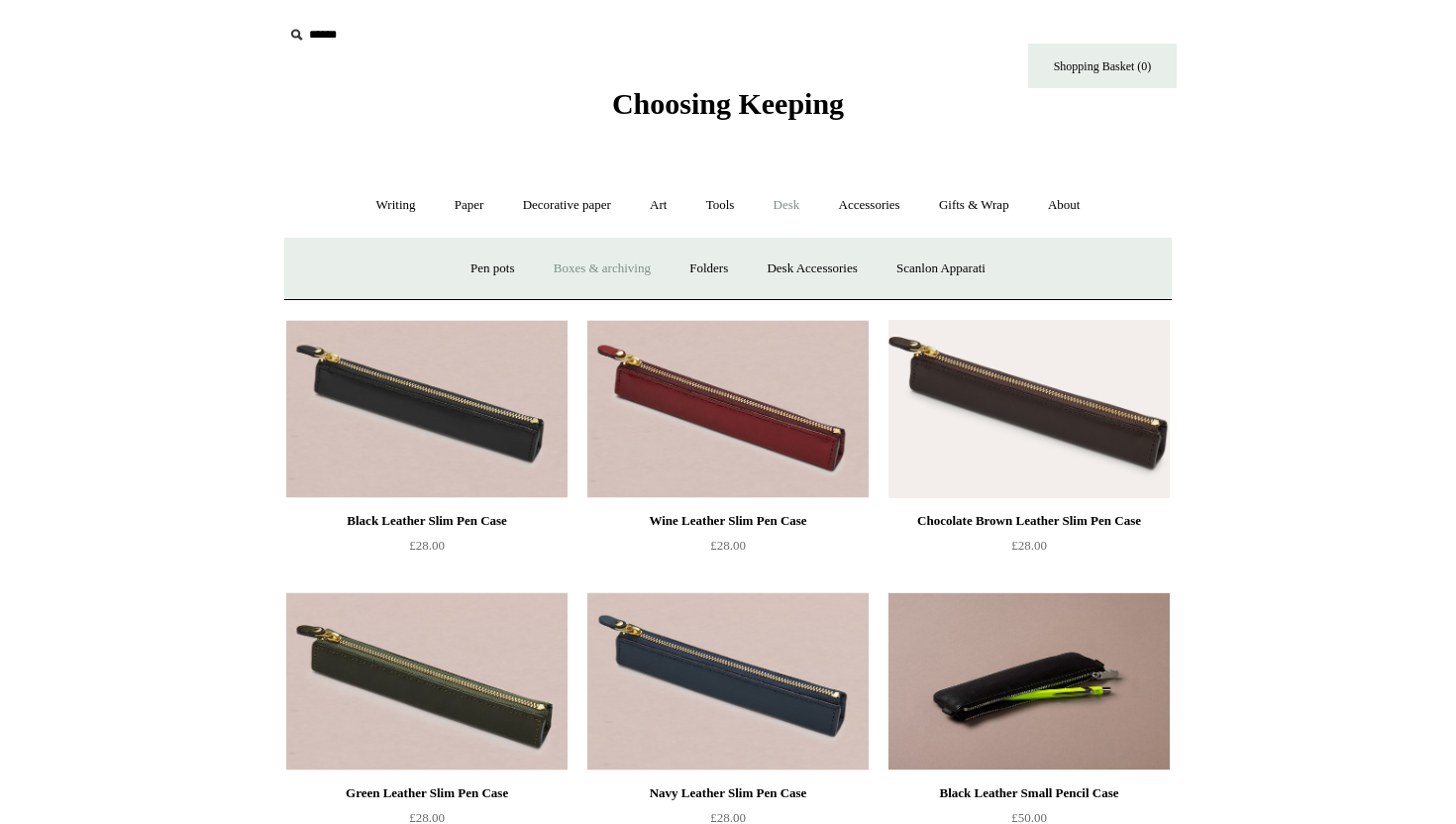 click on "Boxes & archiving" at bounding box center (602, 268) 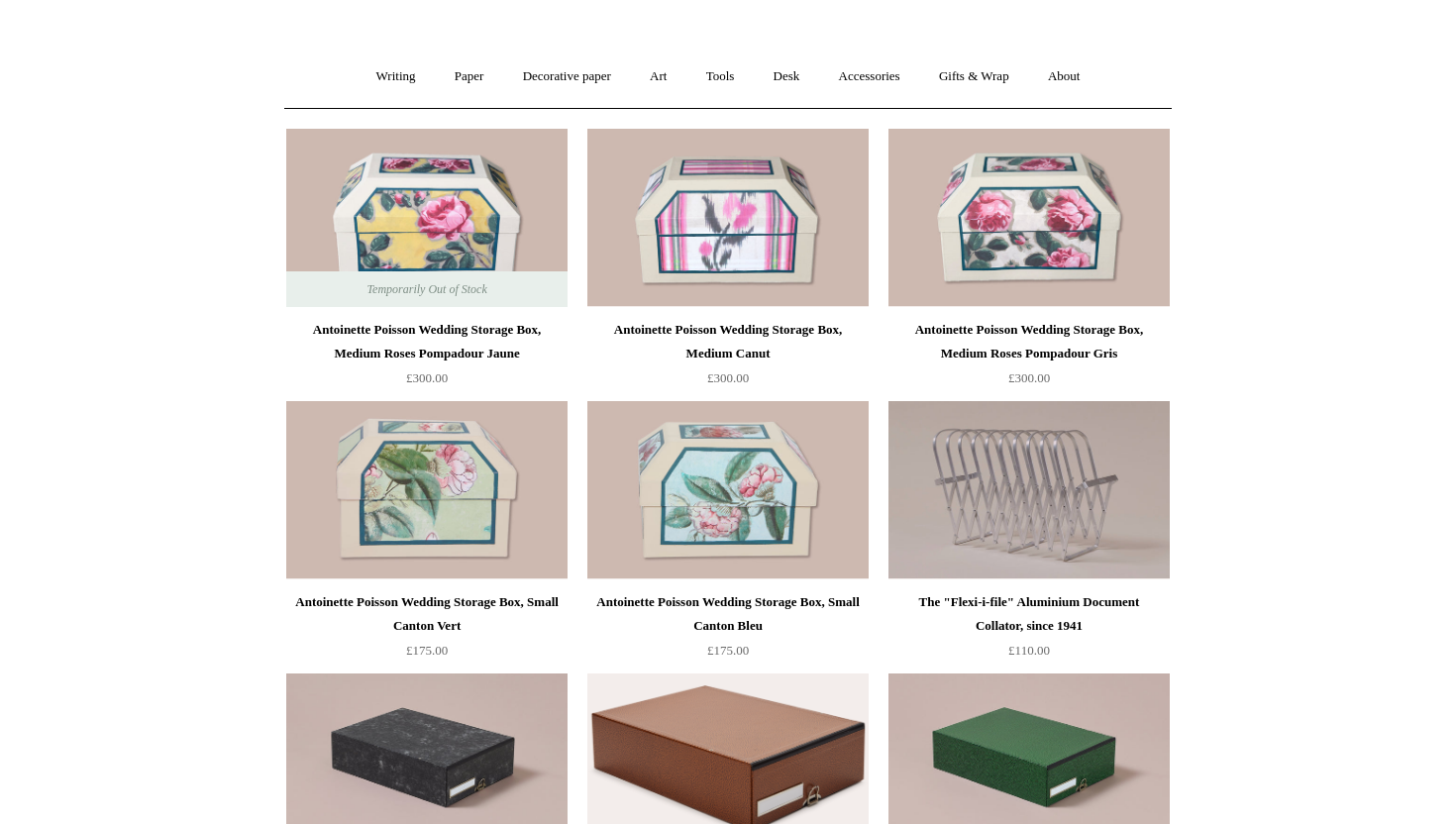 scroll, scrollTop: 0, scrollLeft: 0, axis: both 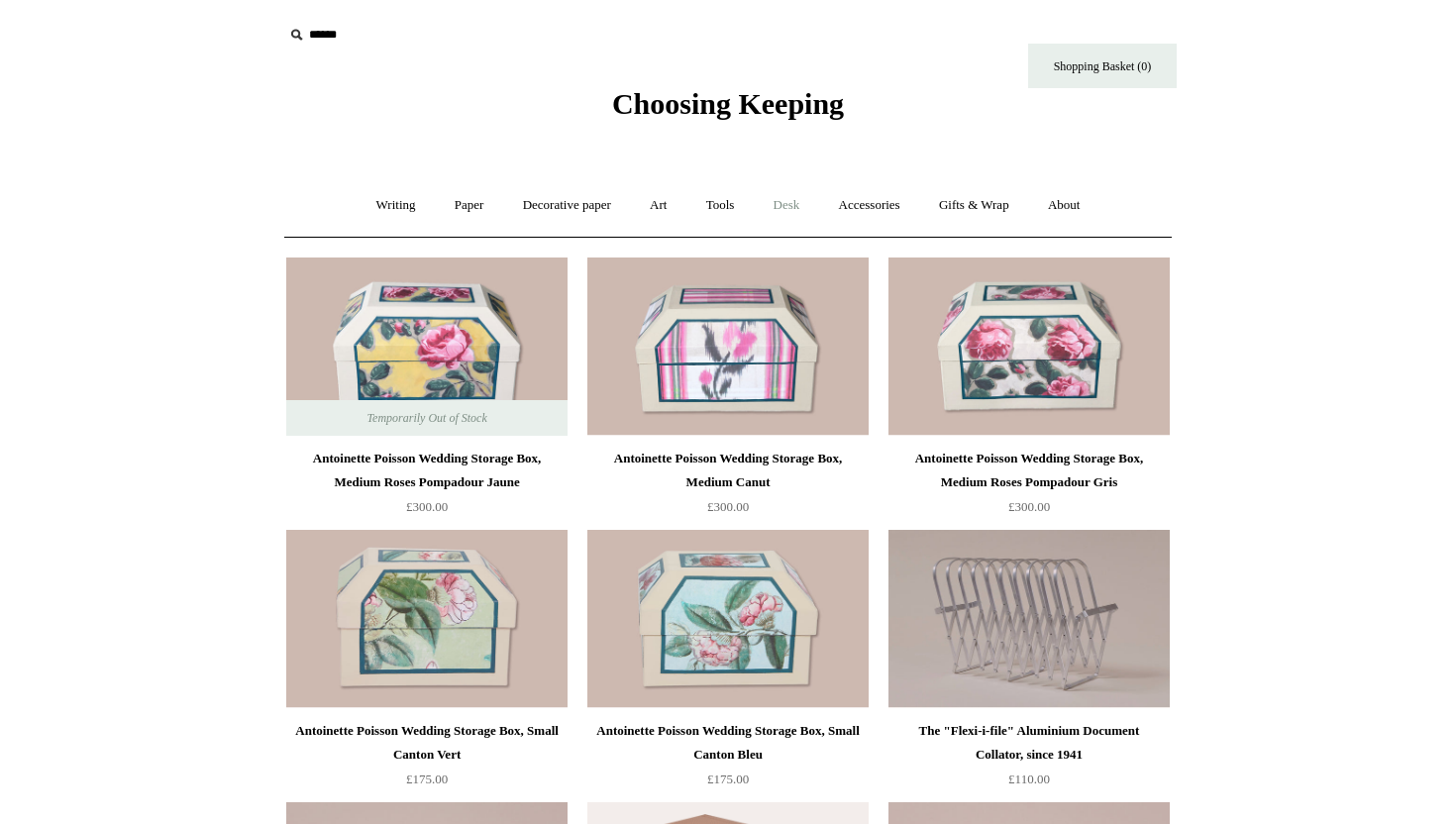 click on "Desk +" at bounding box center (786, 205) 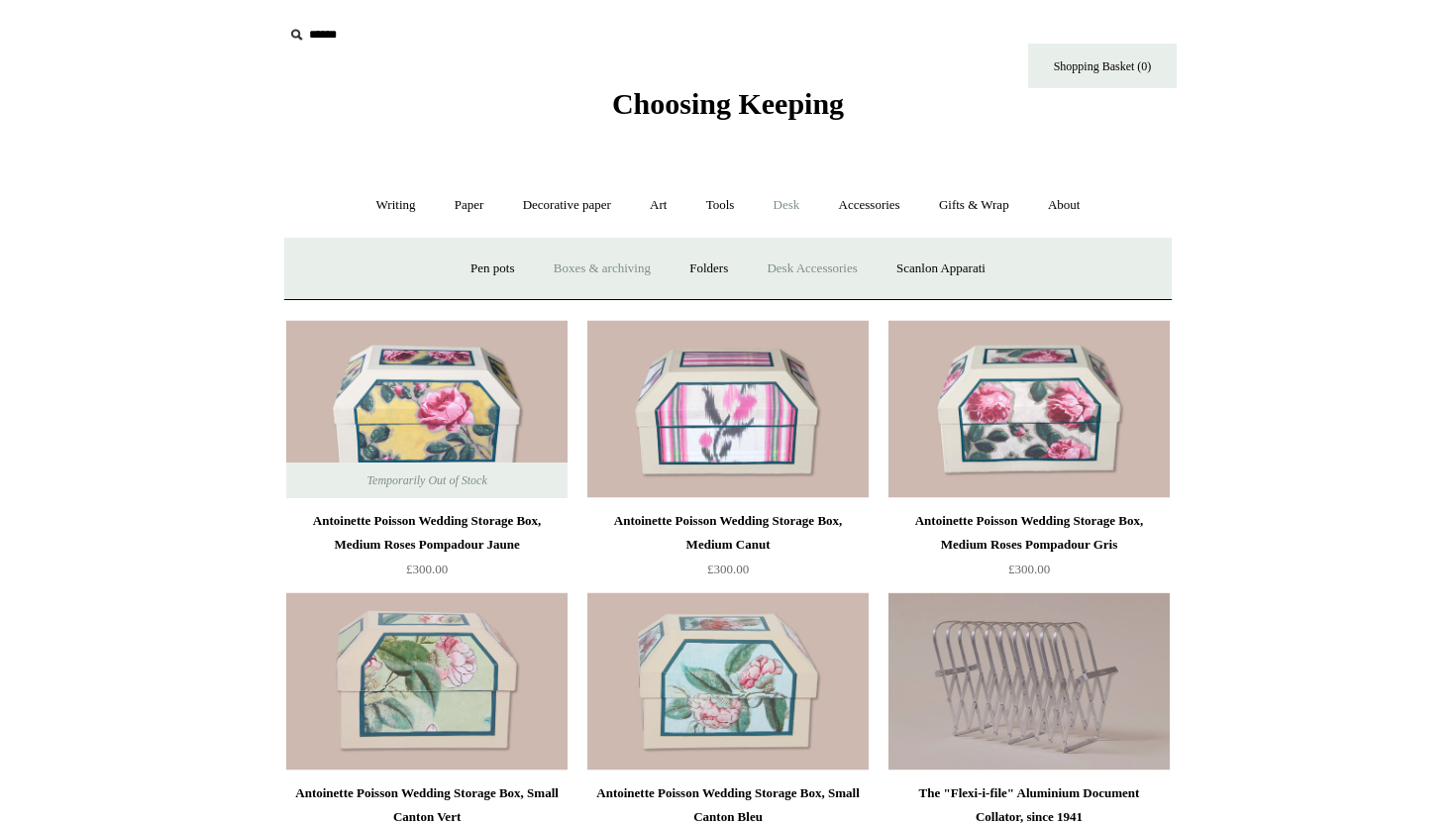 click on "Desk Accessories" at bounding box center [811, 268] 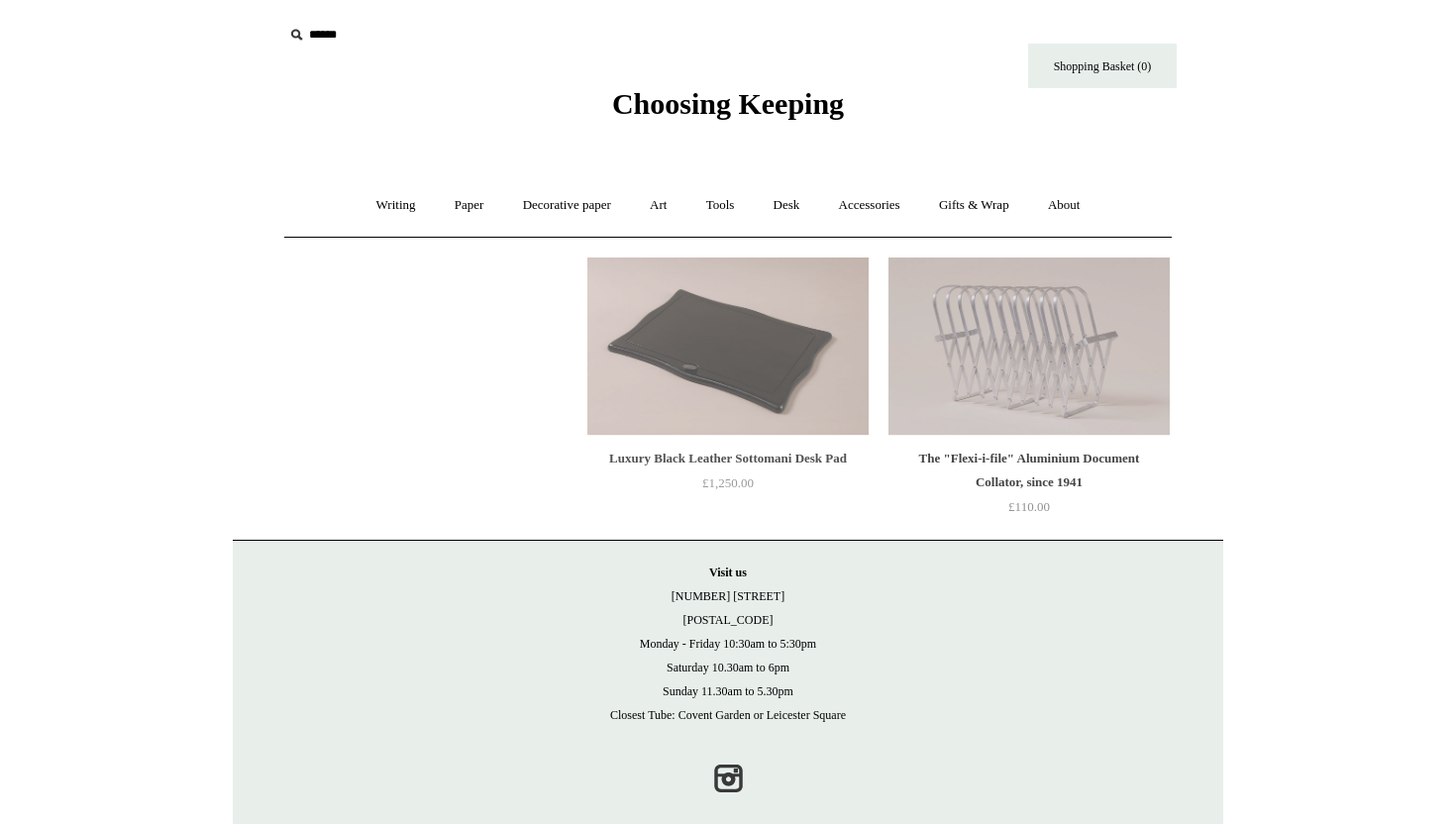 scroll, scrollTop: 0, scrollLeft: 0, axis: both 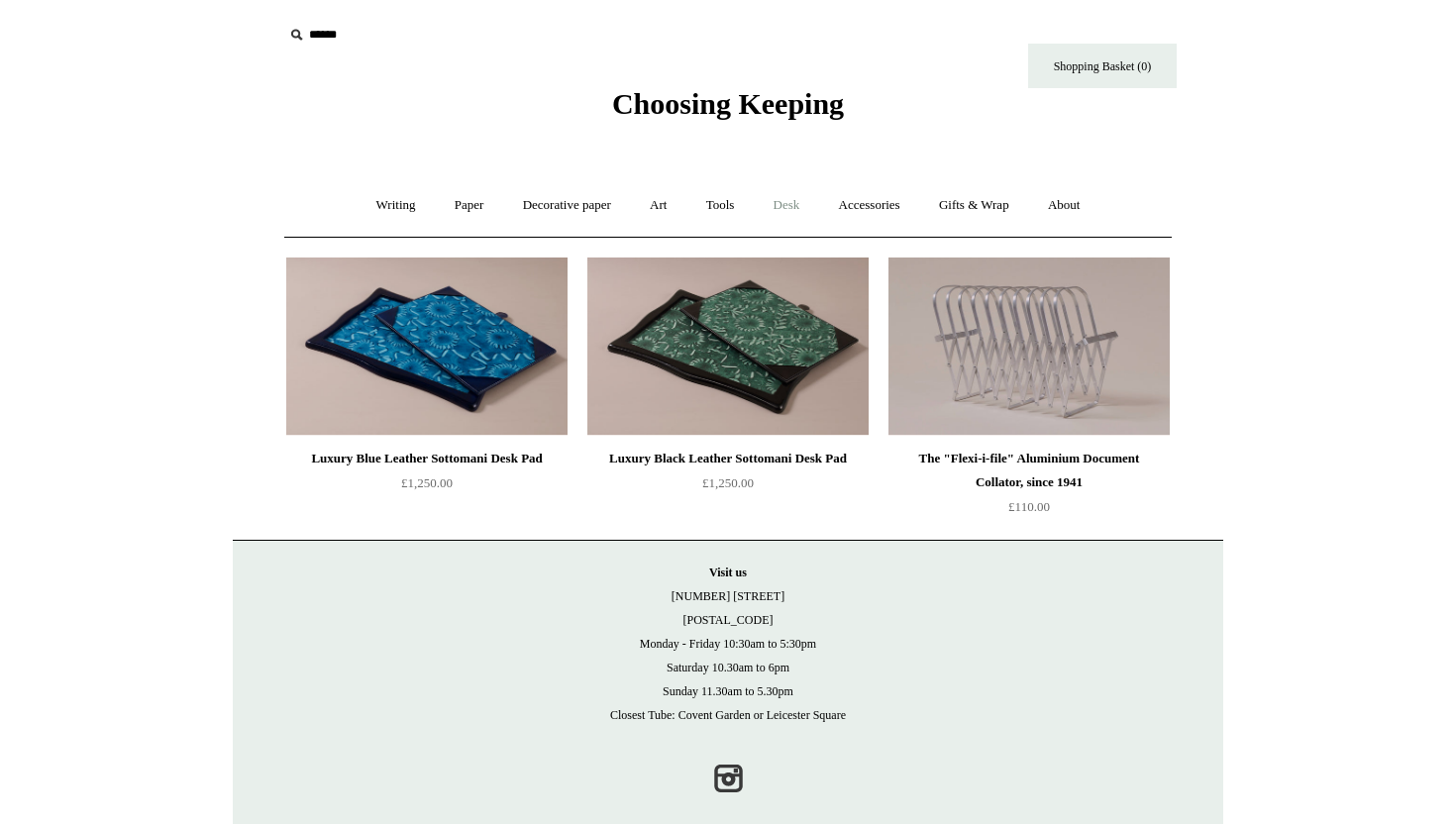 click on "Desk +" at bounding box center (786, 205) 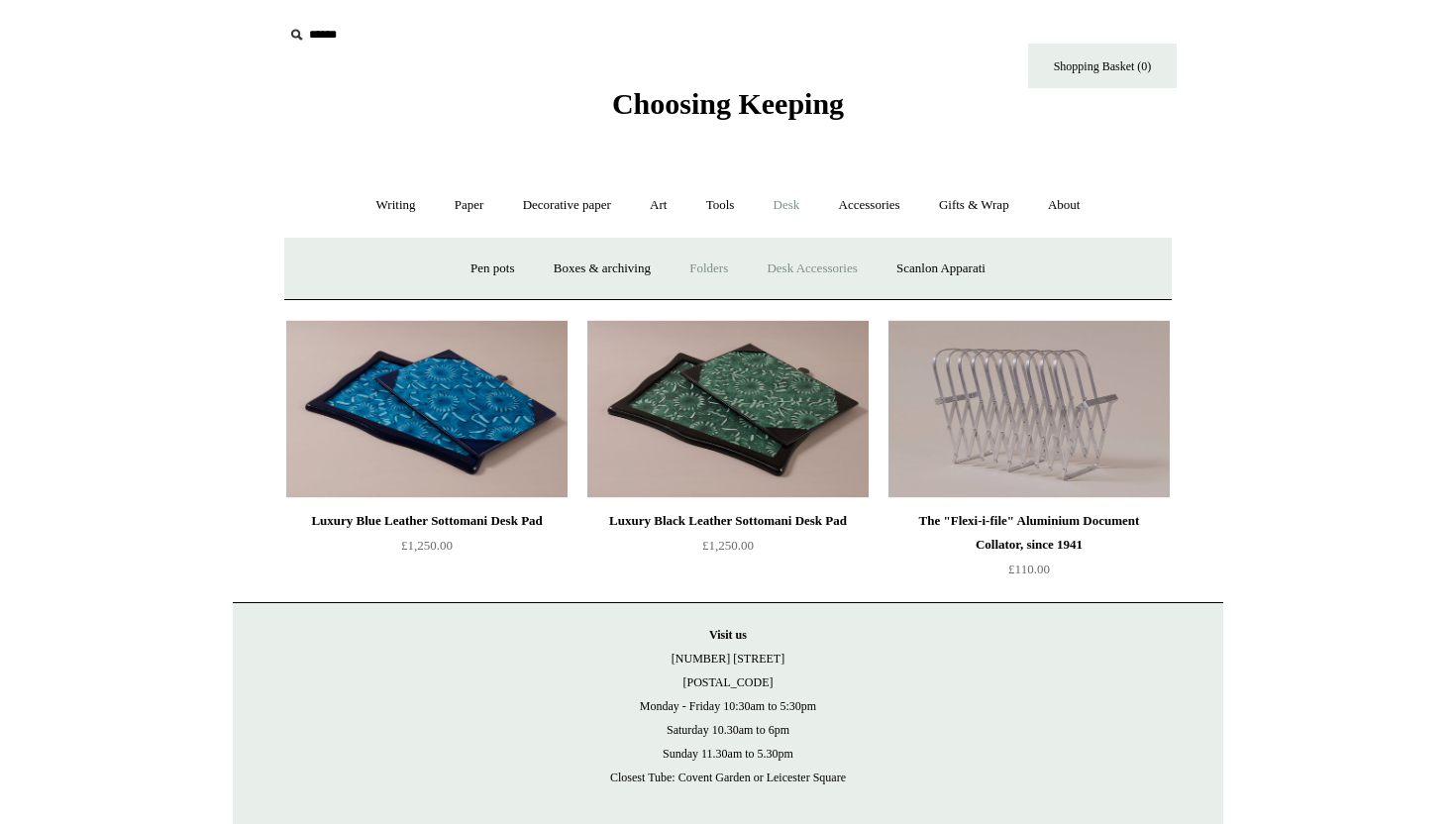 click on "Folders" at bounding box center (708, 268) 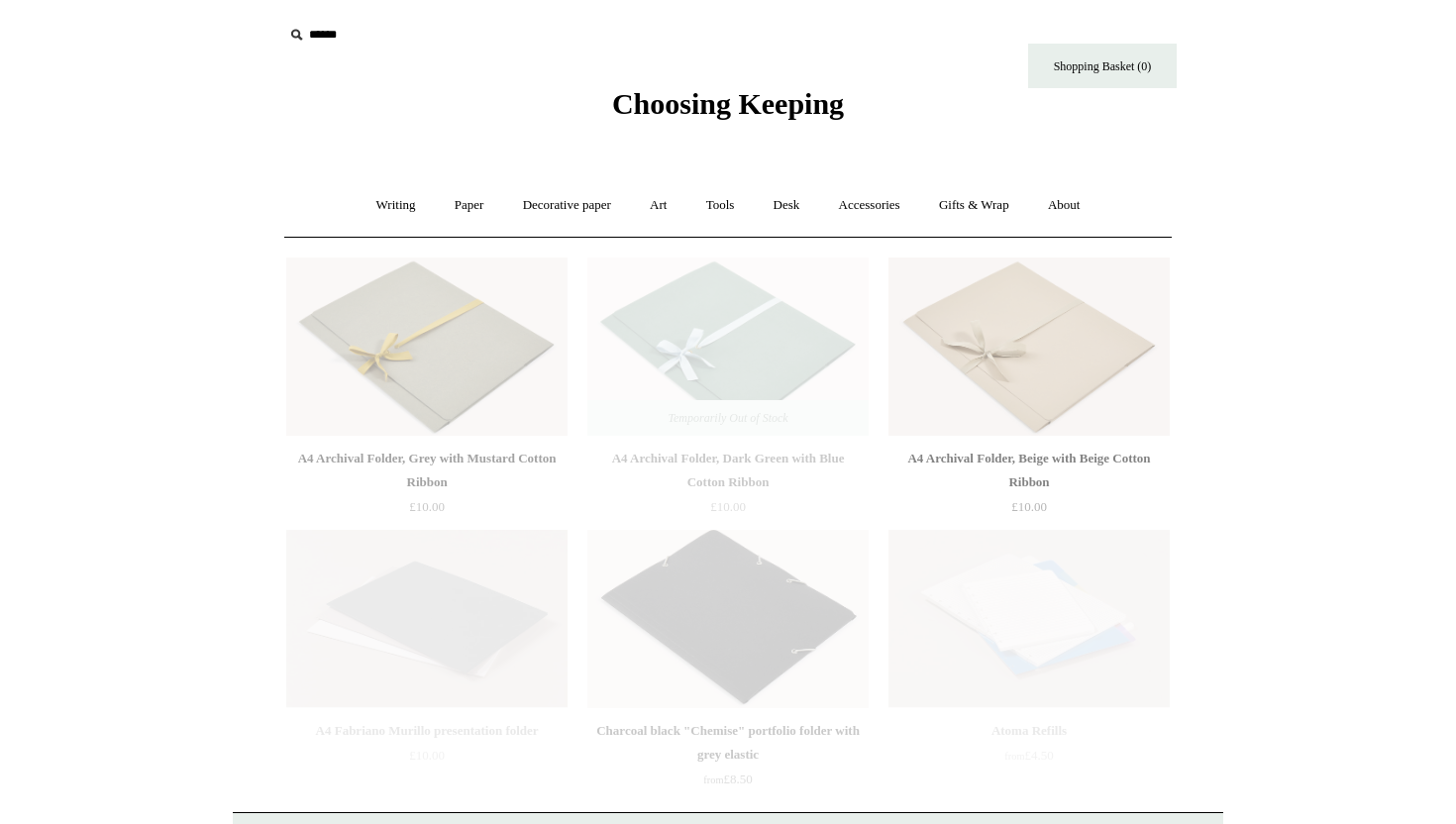 scroll, scrollTop: 0, scrollLeft: 0, axis: both 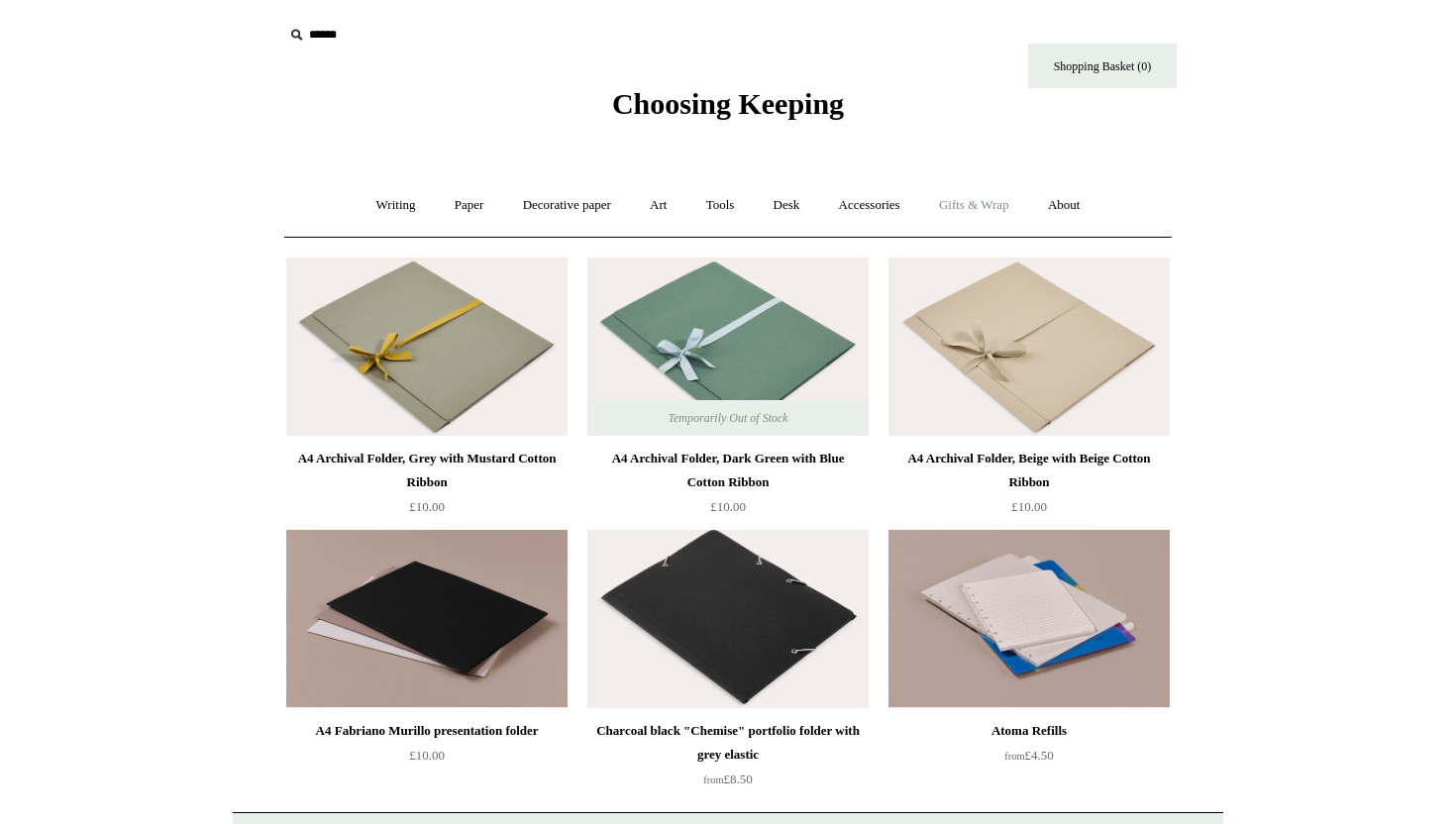 click on "Gifts & Wrap +" at bounding box center [974, 205] 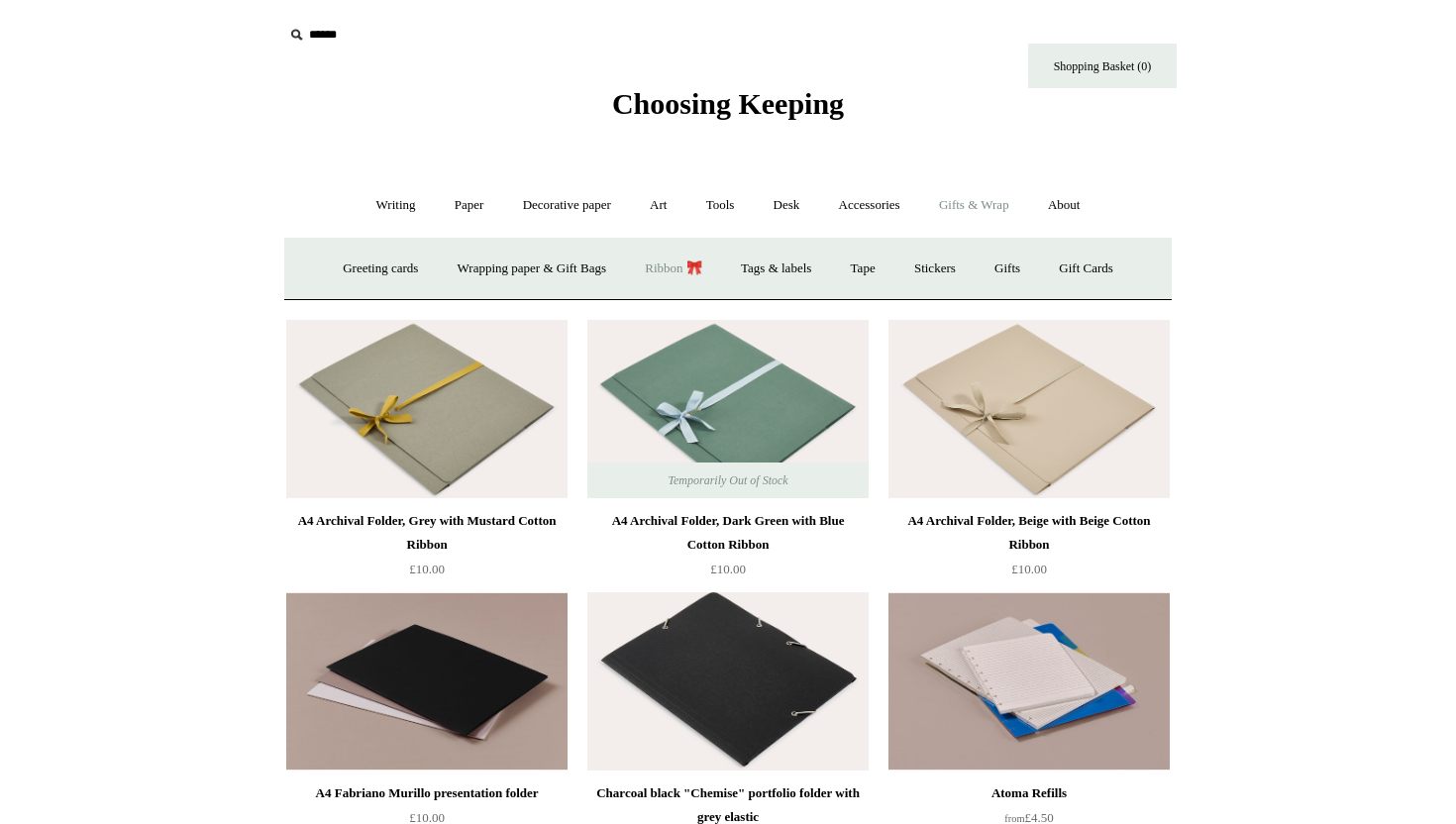 click on "Ribbon 🎀" at bounding box center [674, 268] 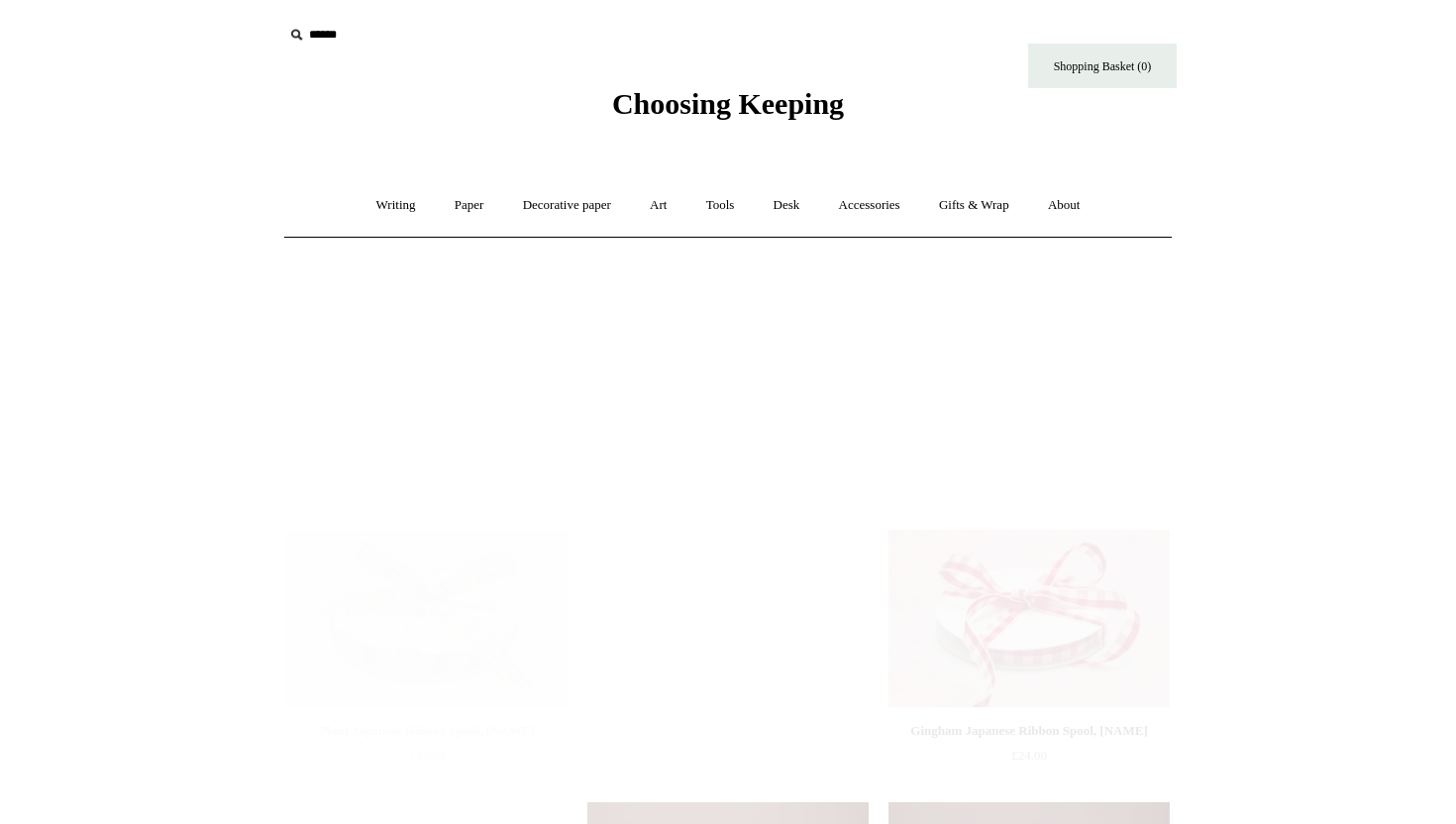 scroll, scrollTop: 0, scrollLeft: 0, axis: both 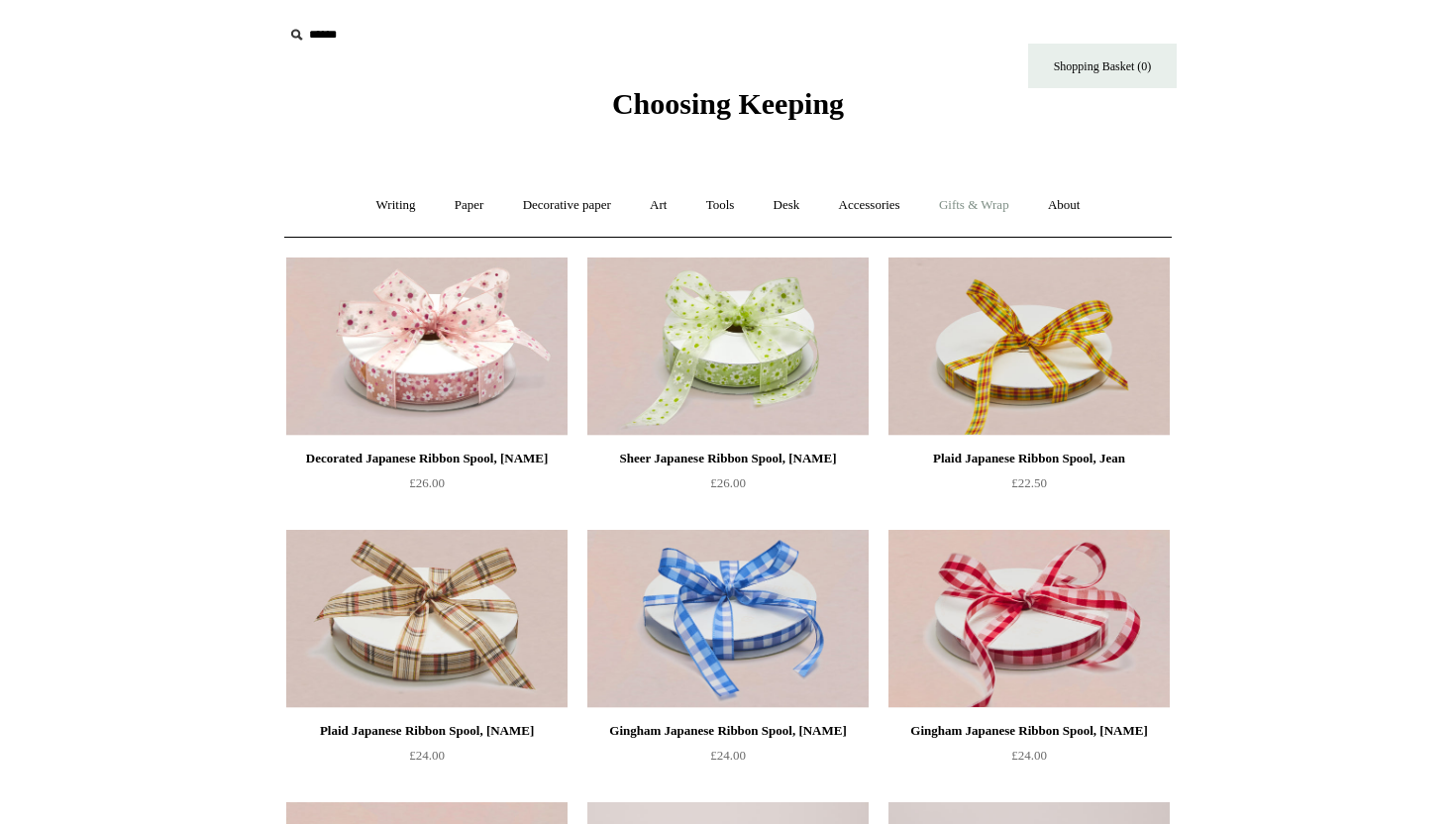 click on "Gifts & Wrap +" at bounding box center (974, 205) 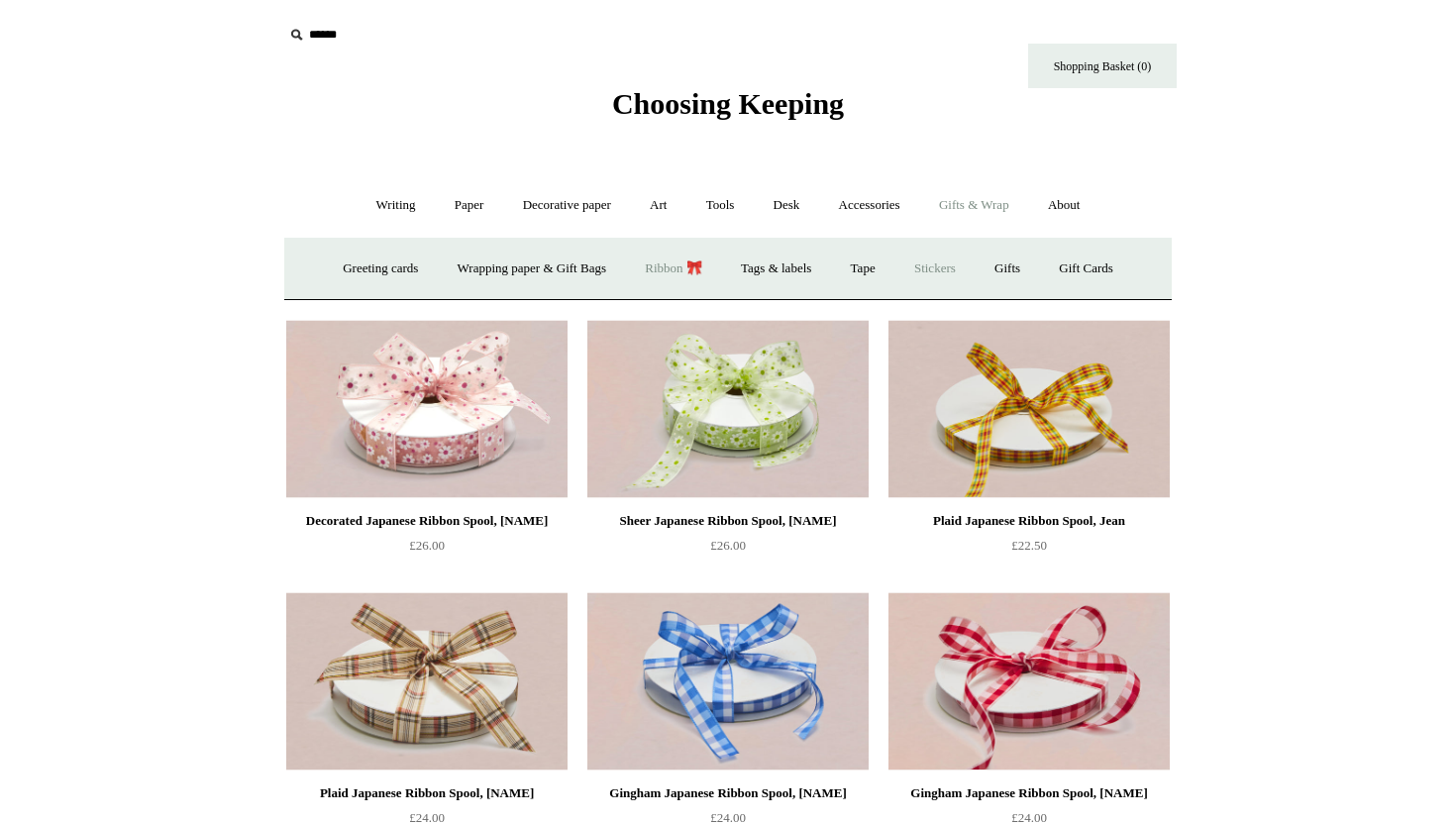 click on "Stickers" at bounding box center (935, 268) 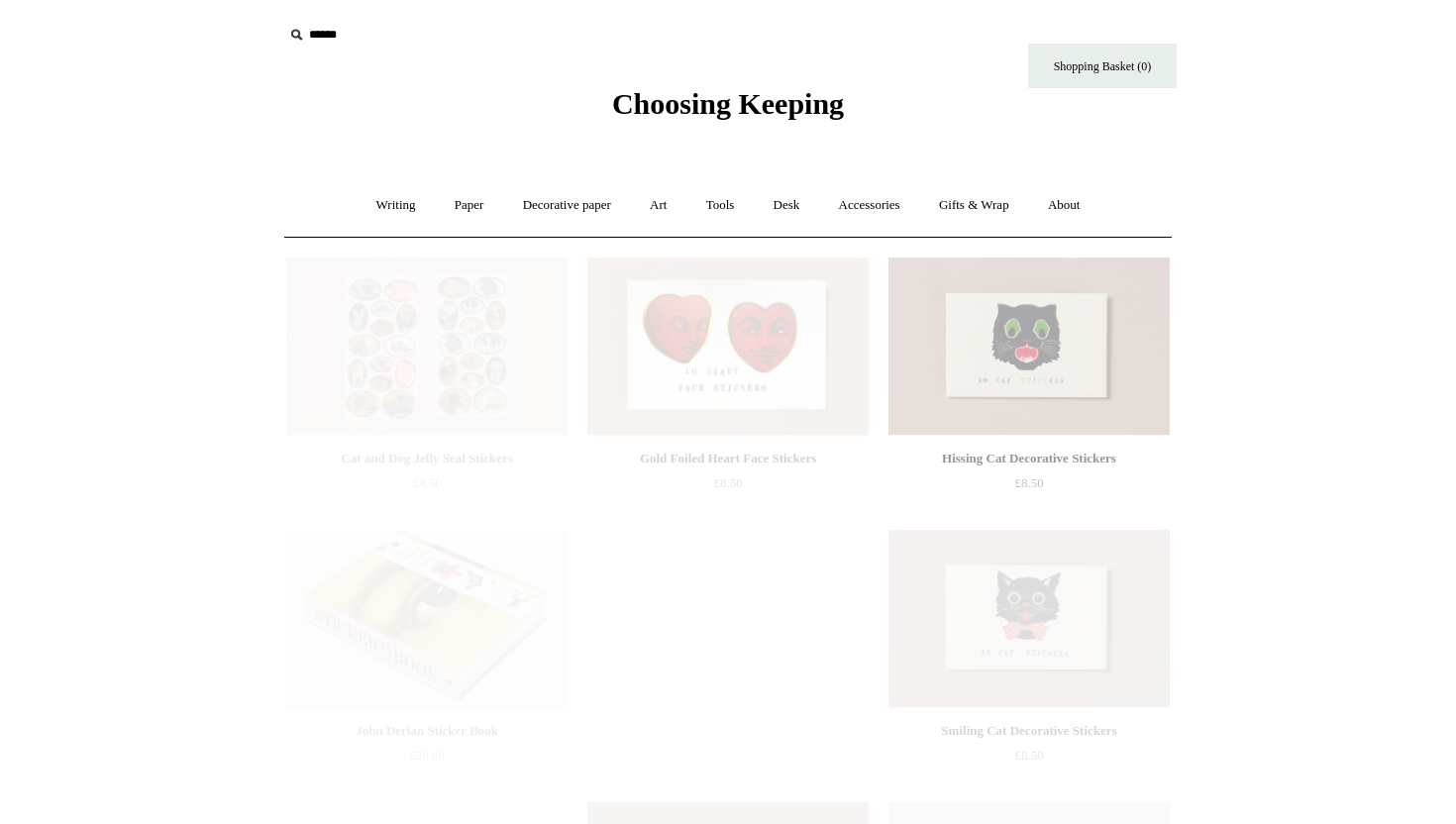 scroll, scrollTop: 0, scrollLeft: 0, axis: both 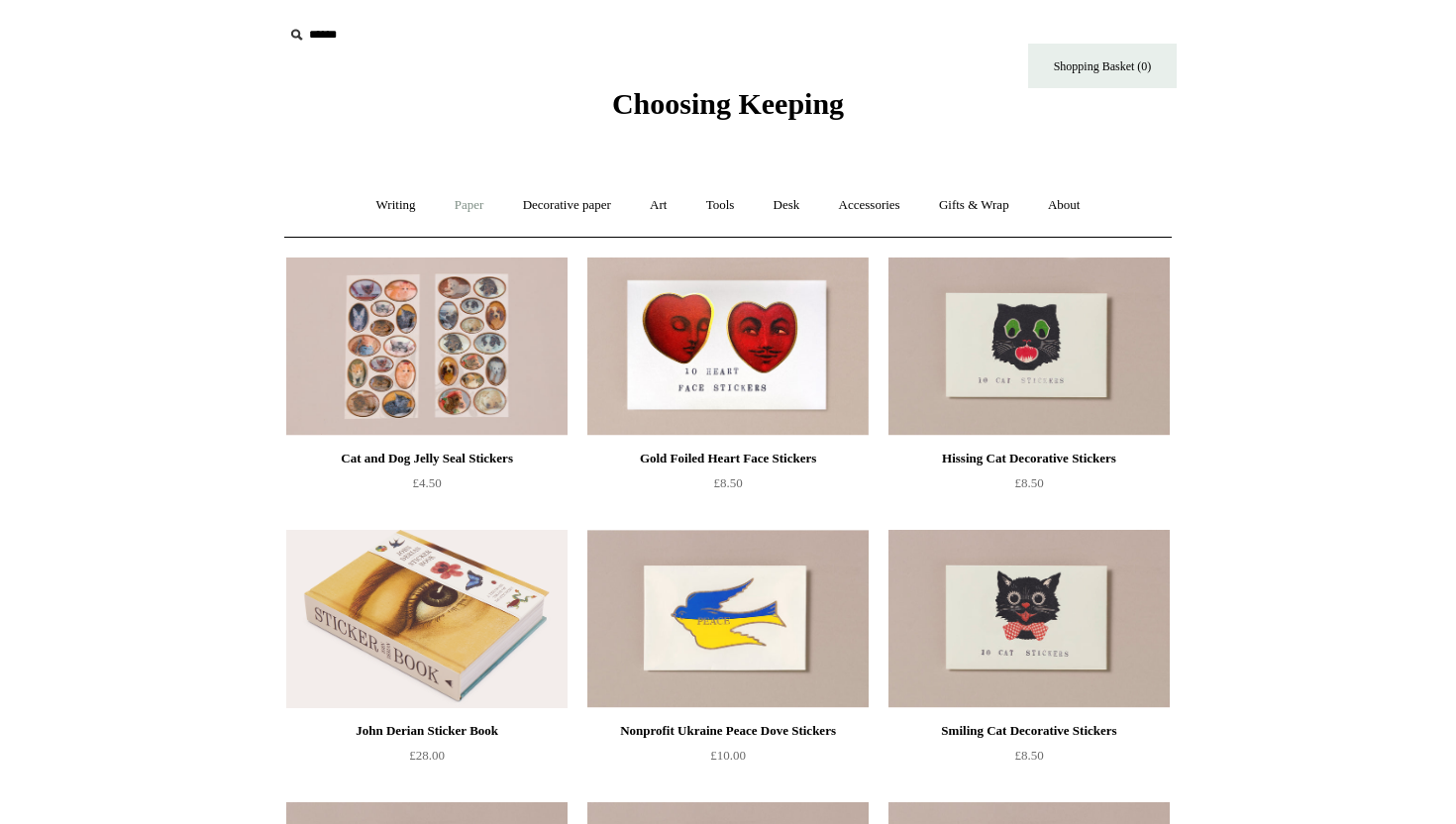 click on "Paper +" at bounding box center [469, 205] 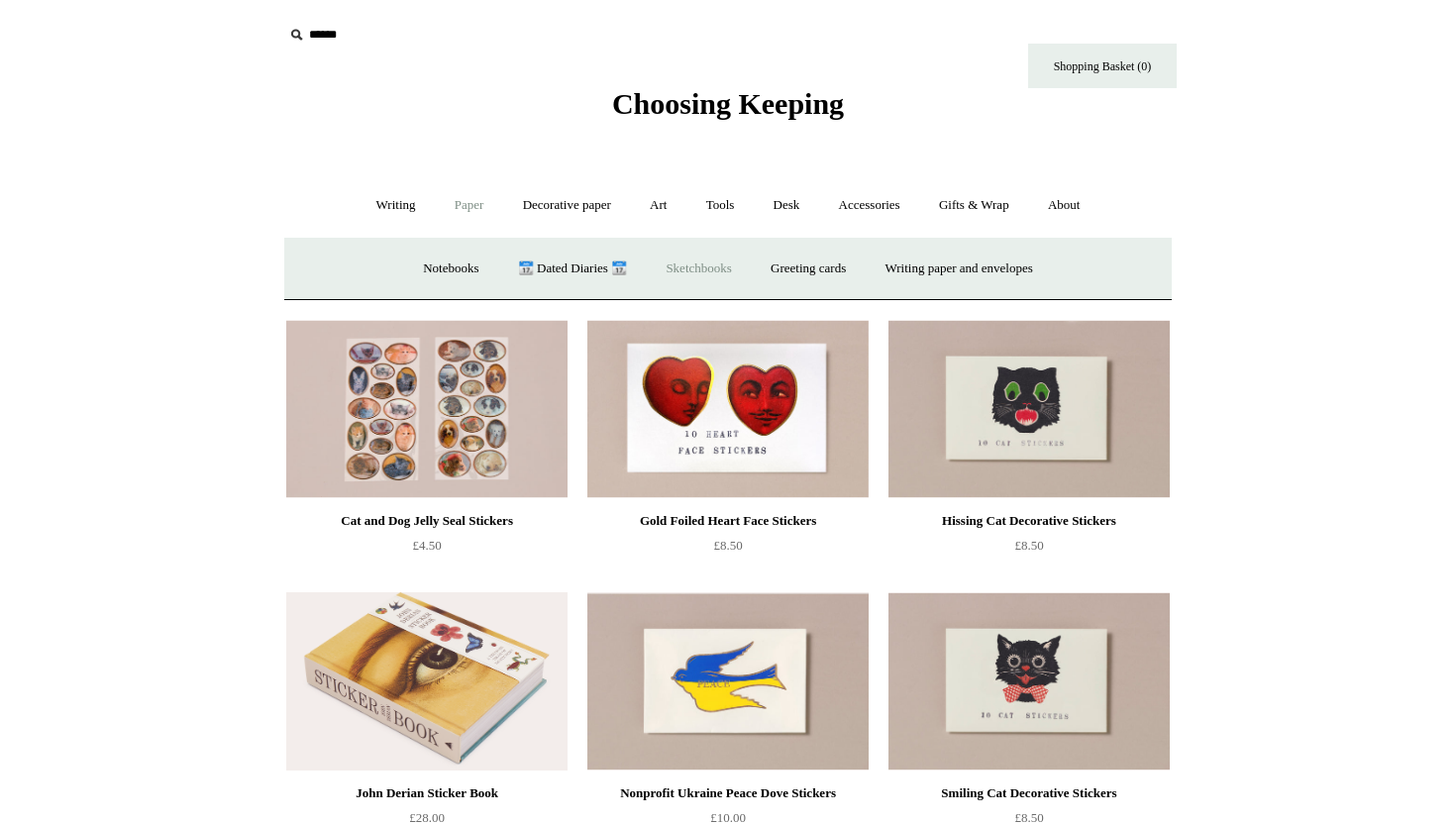 click on "Sketchbooks +" at bounding box center [698, 268] 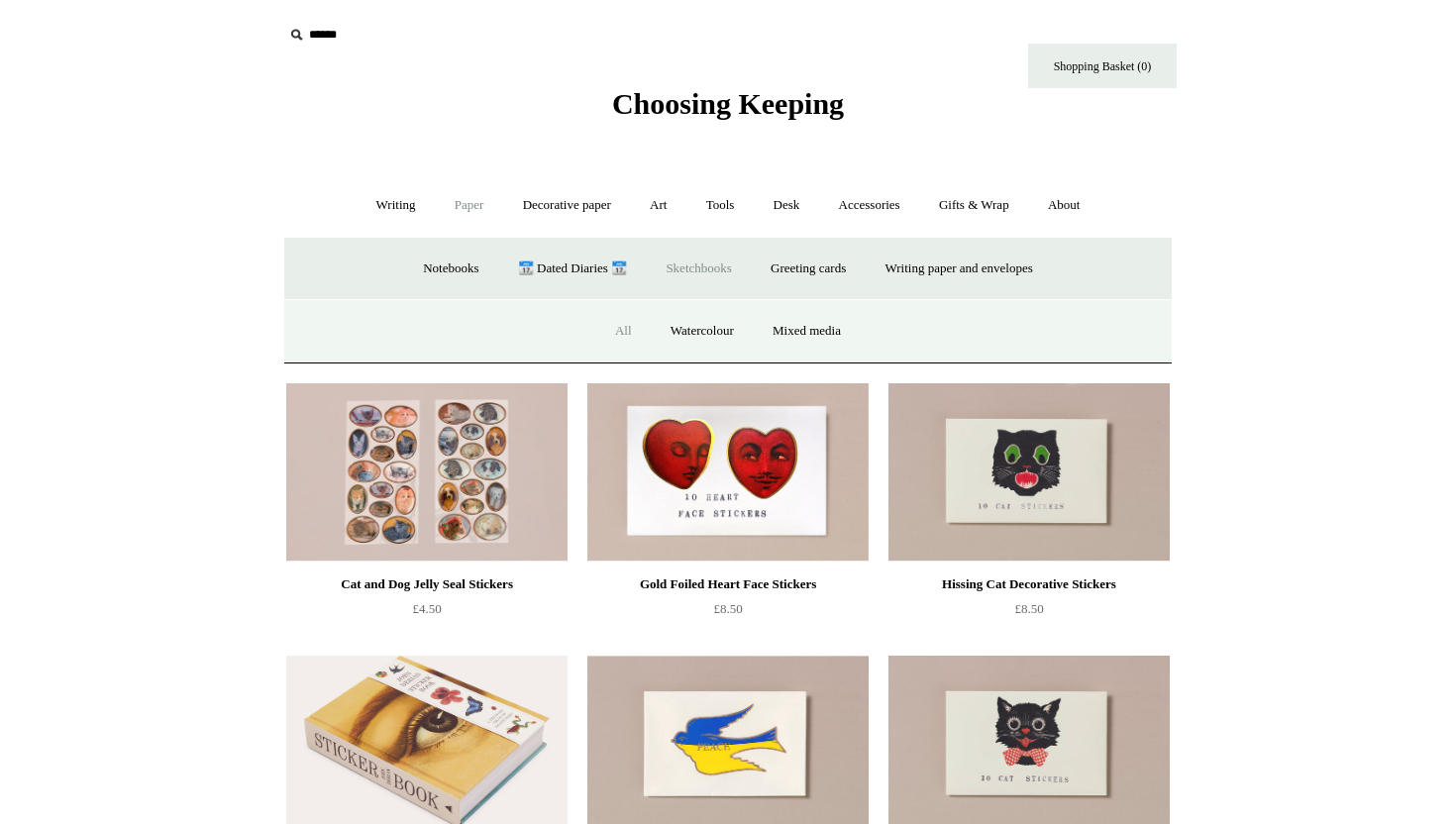 click on "All" at bounding box center [623, 331] 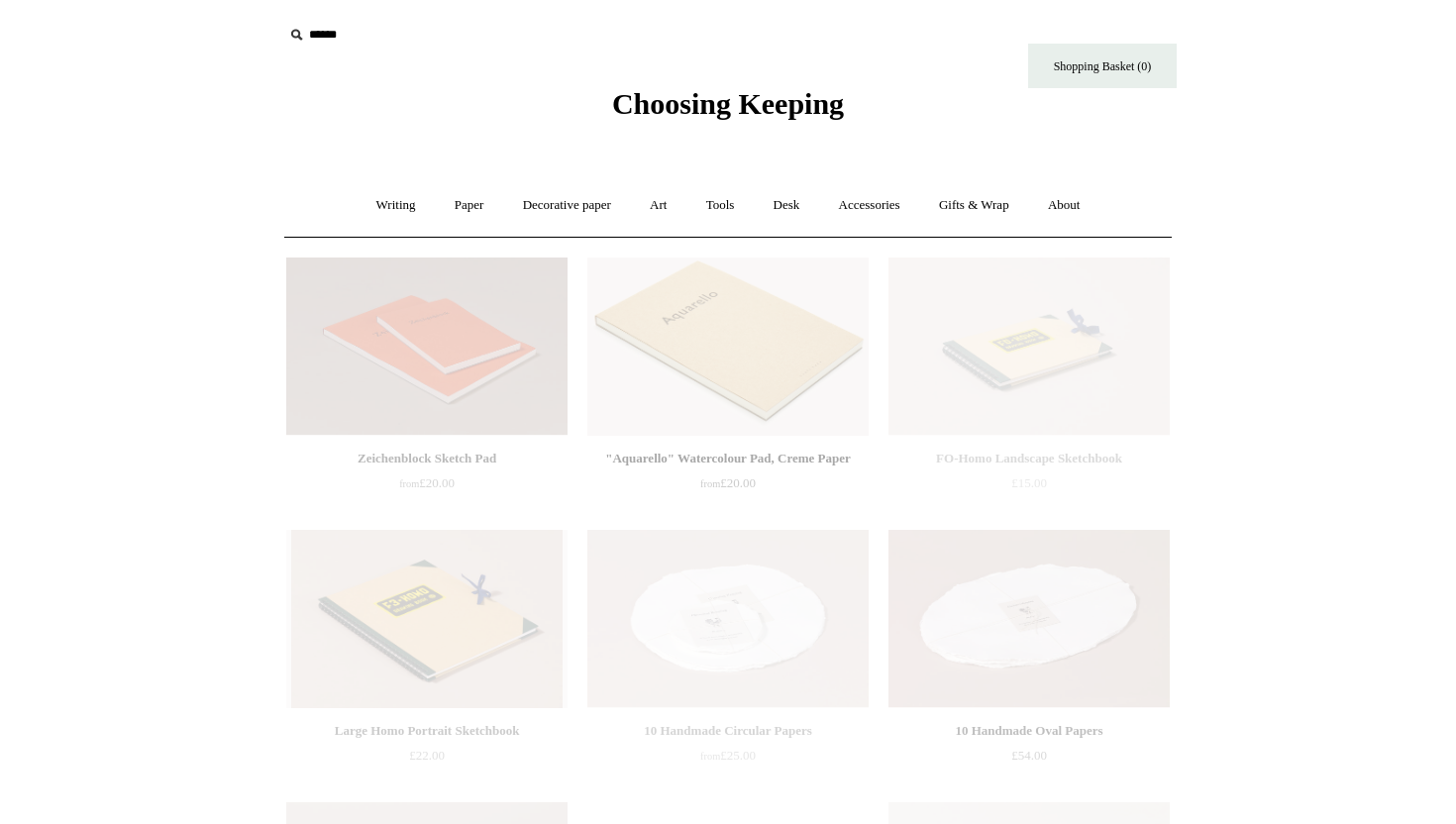 scroll, scrollTop: 0, scrollLeft: 0, axis: both 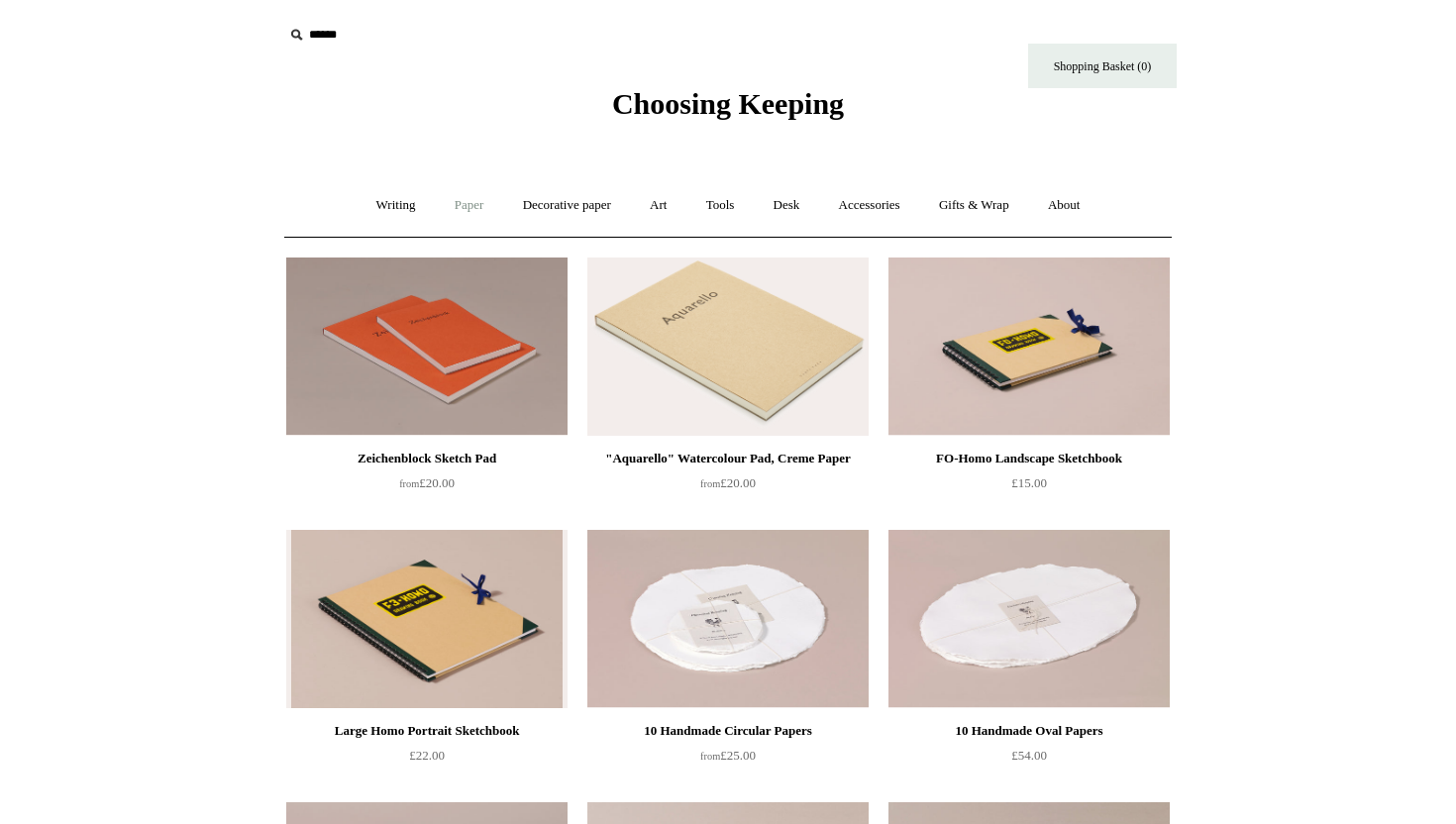 click on "Paper +" at bounding box center [469, 205] 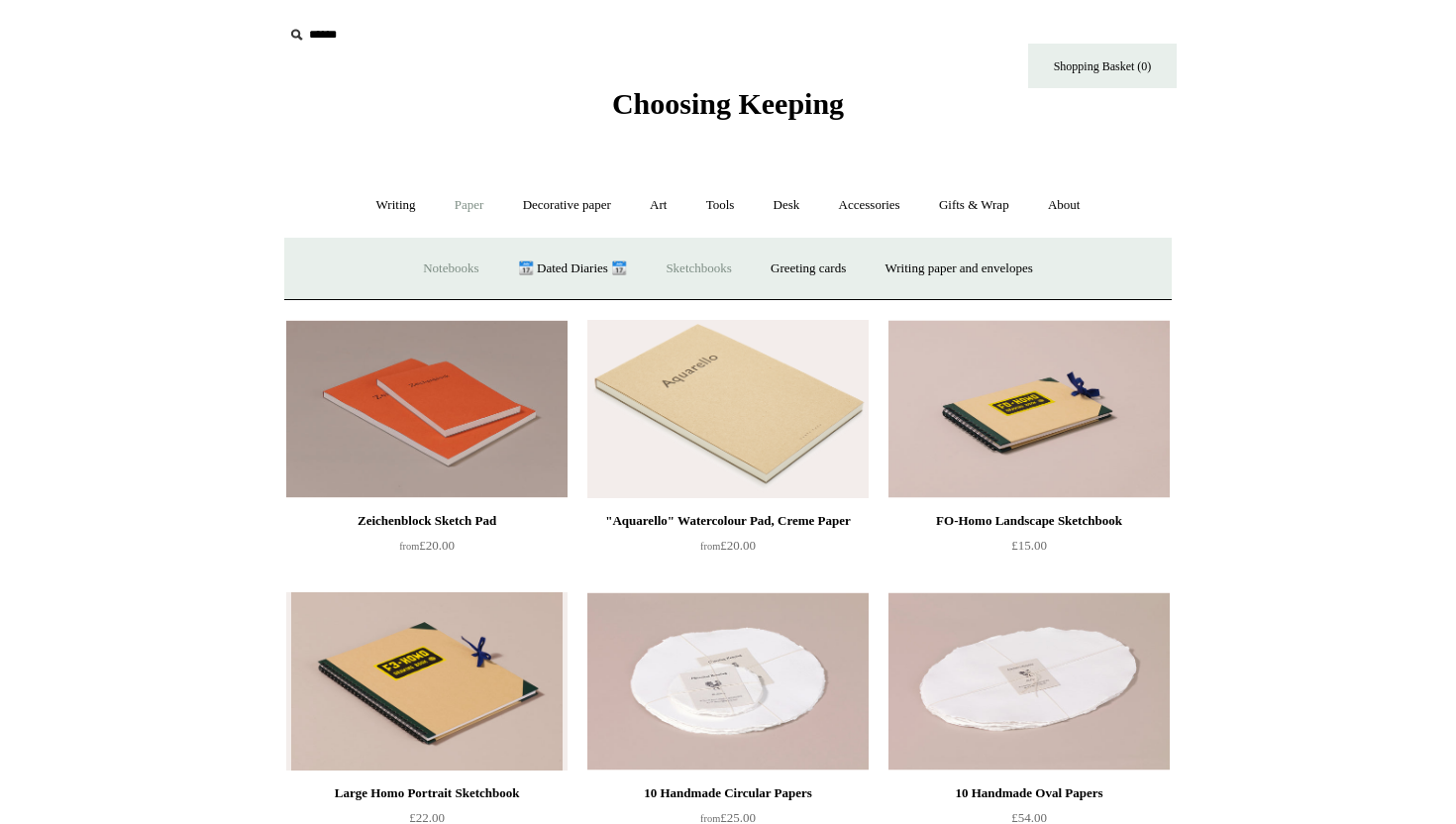 click on "Notebooks +" at bounding box center (451, 268) 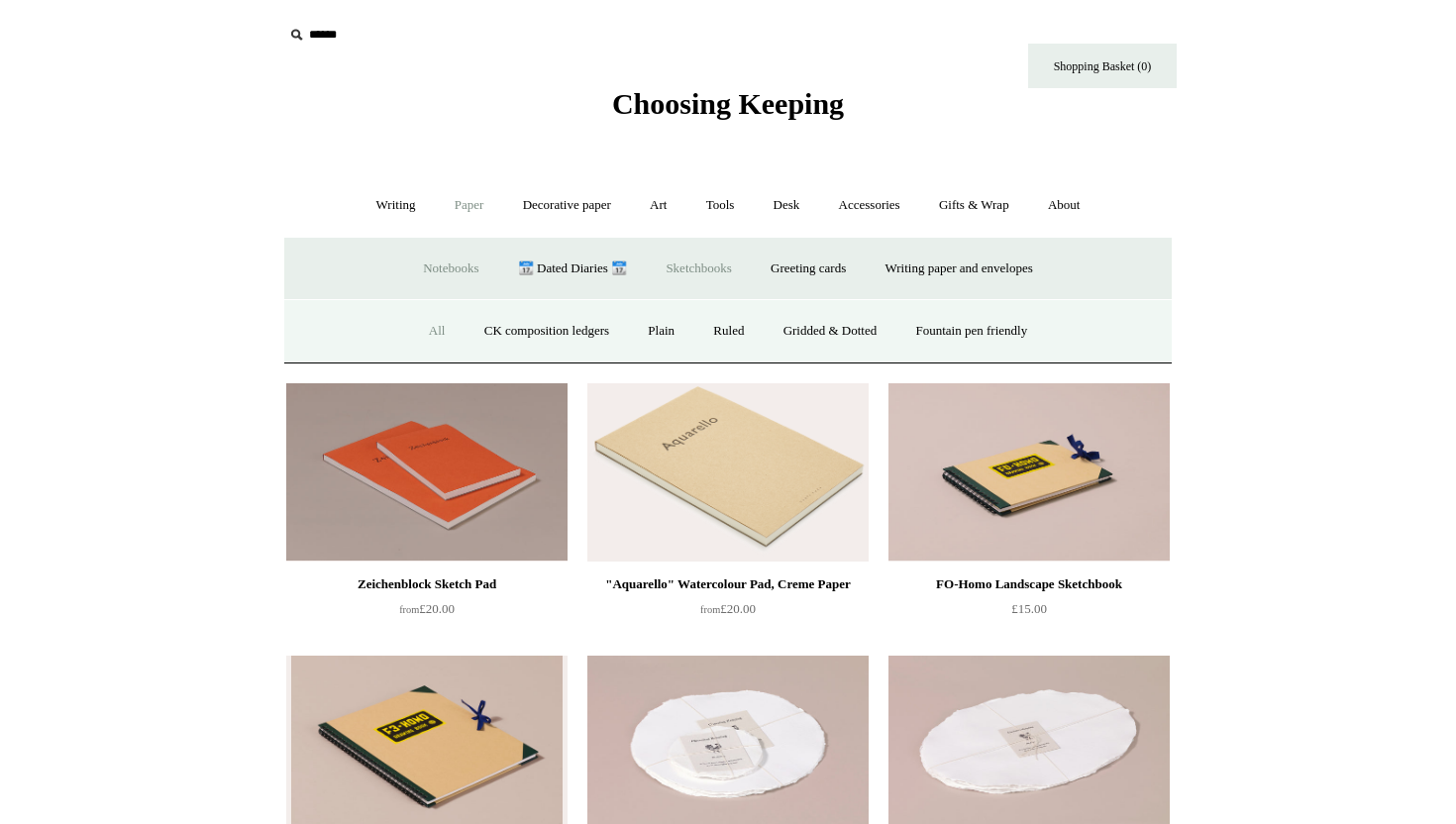 click on "All" at bounding box center [437, 331] 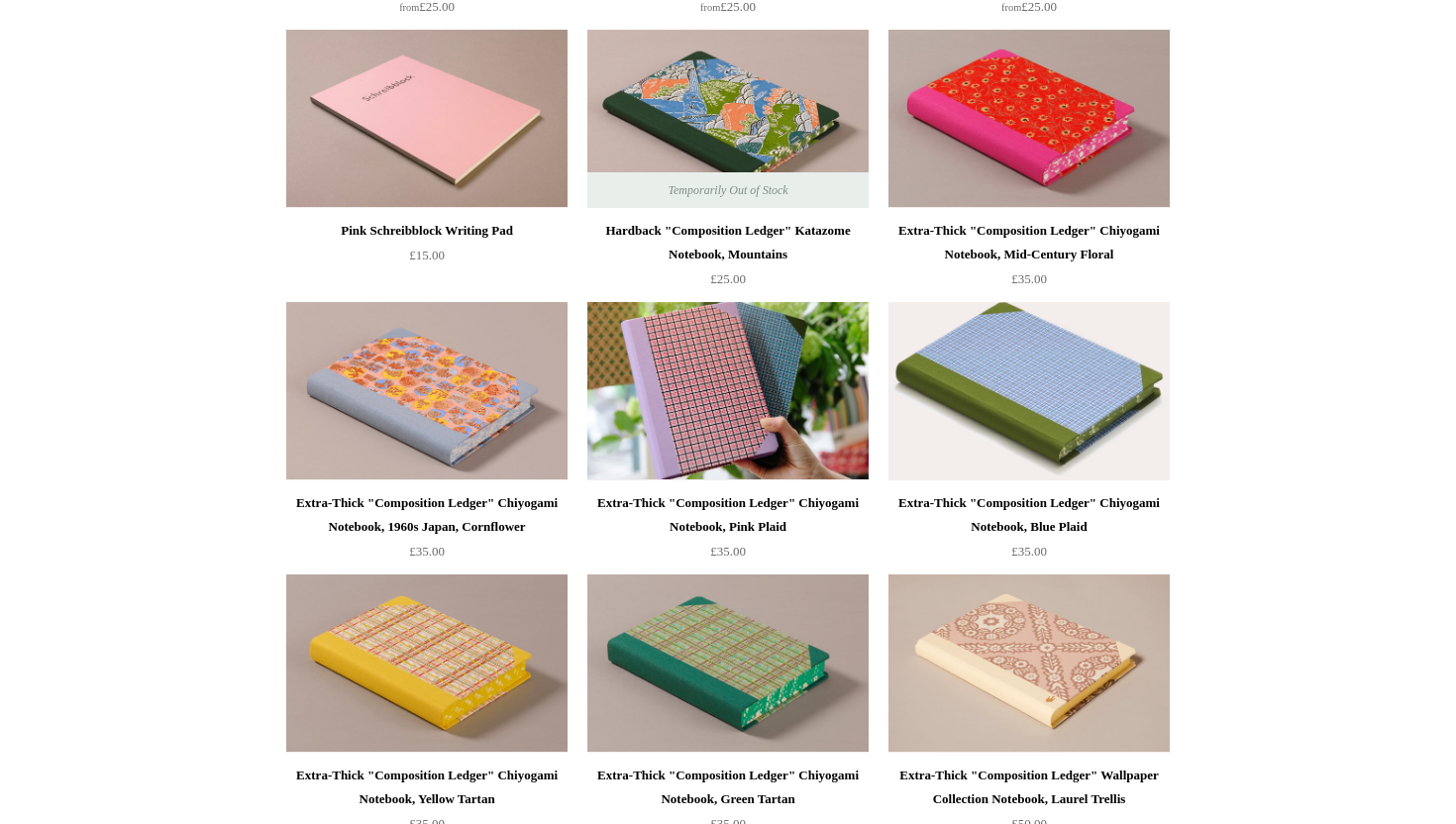 scroll, scrollTop: 0, scrollLeft: 0, axis: both 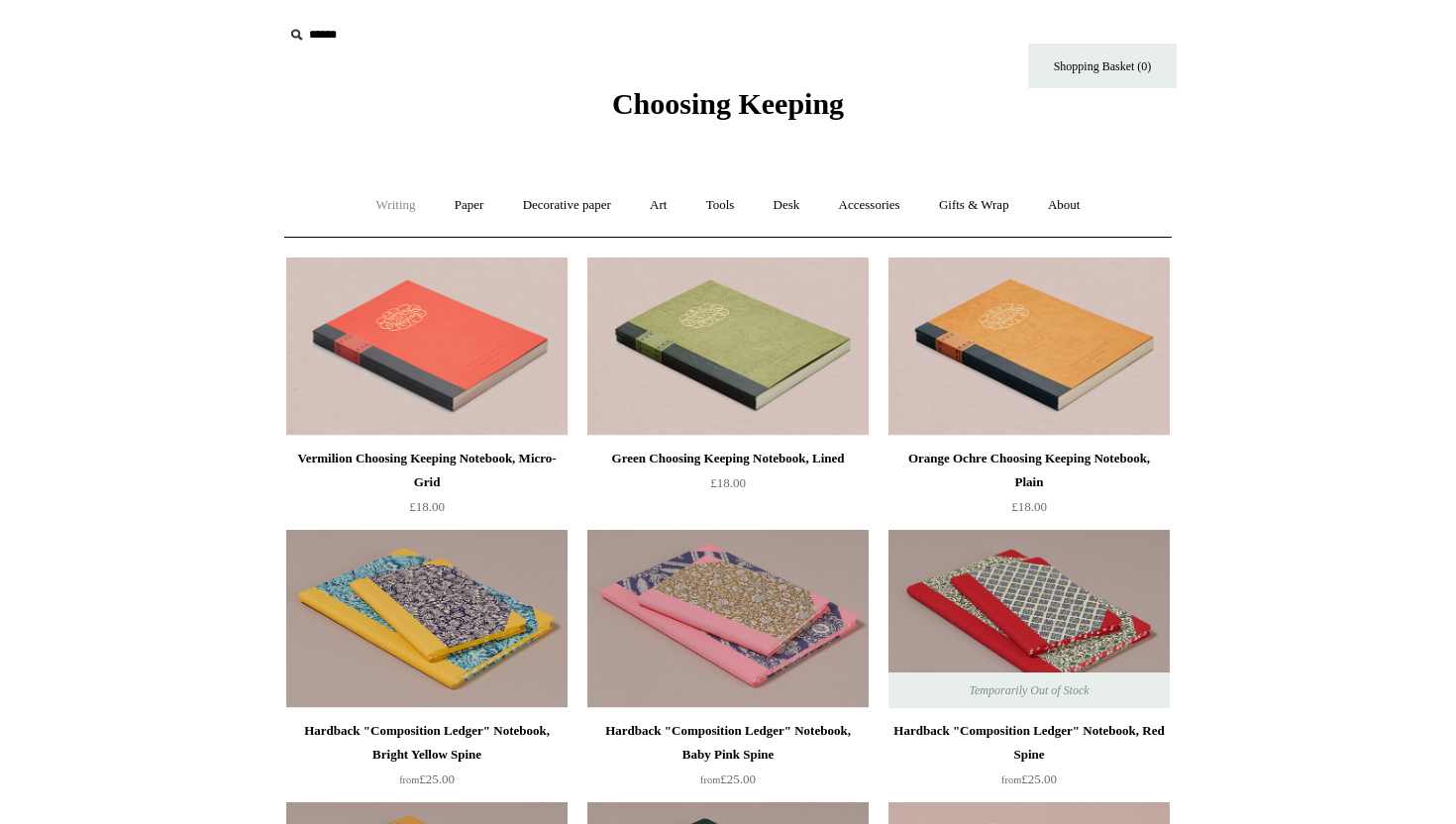 click on "Writing +" at bounding box center (396, 205) 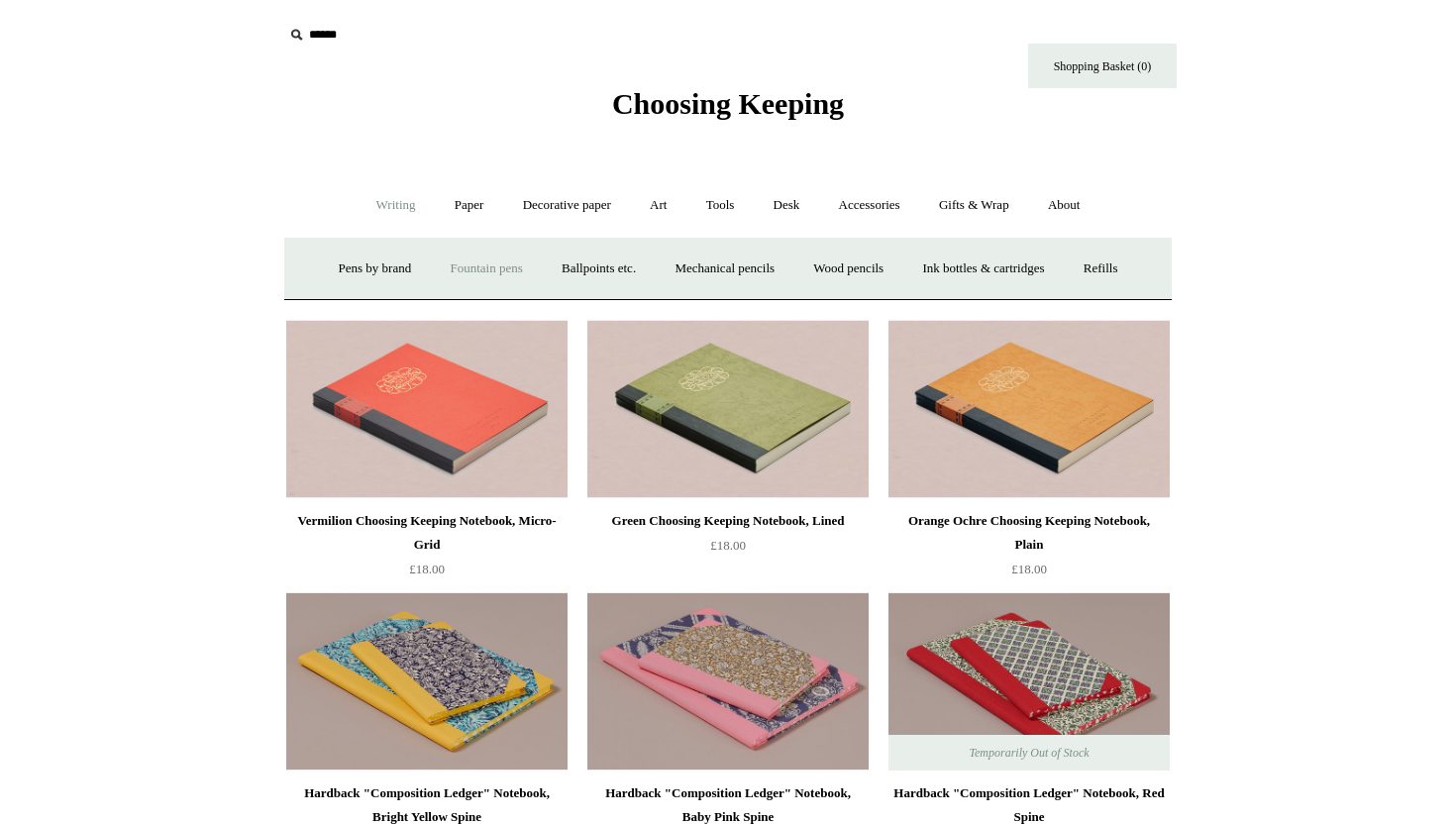 click on "Fountain pens +" at bounding box center [485, 268] 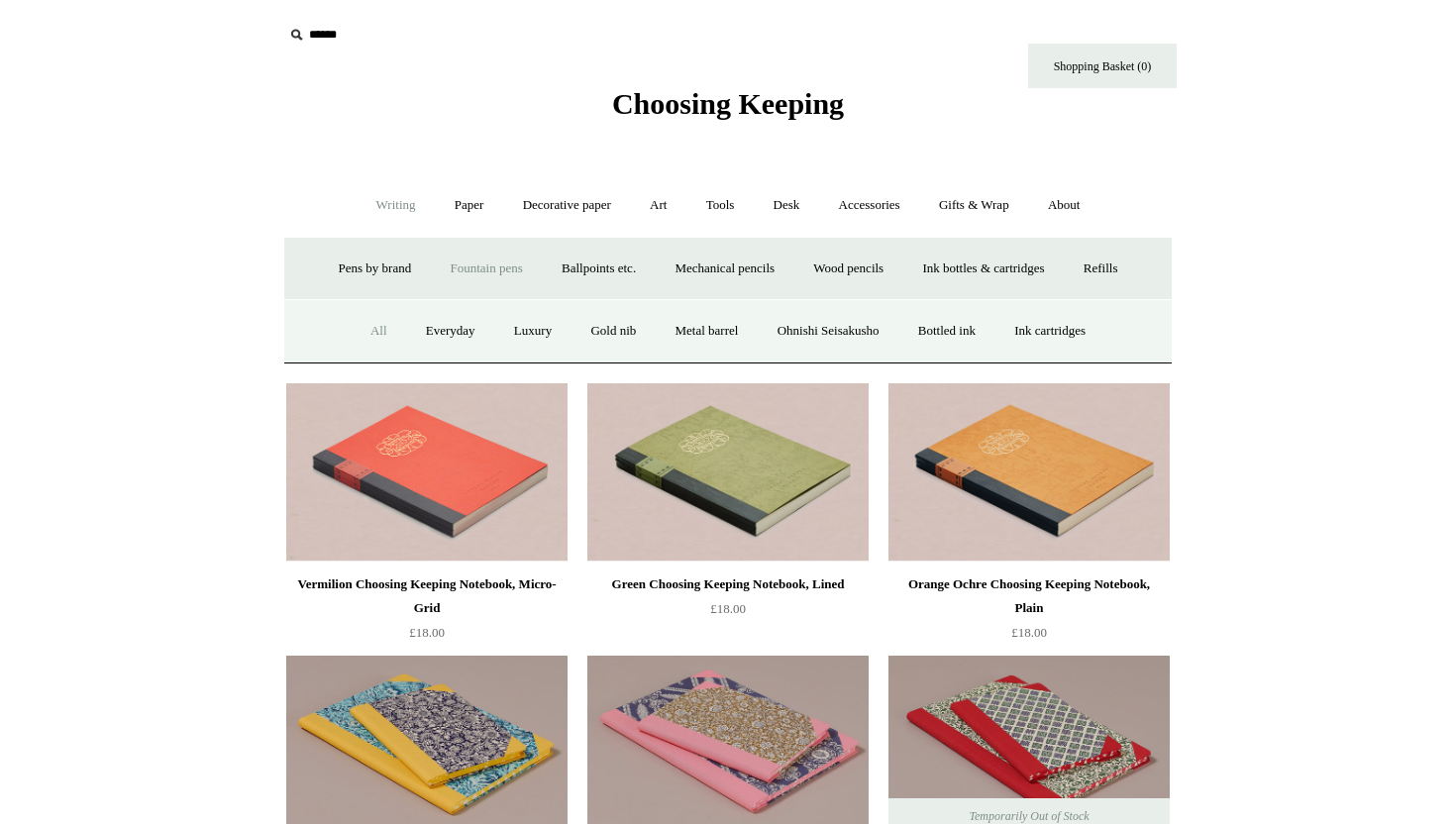 click on "All" at bounding box center (378, 331) 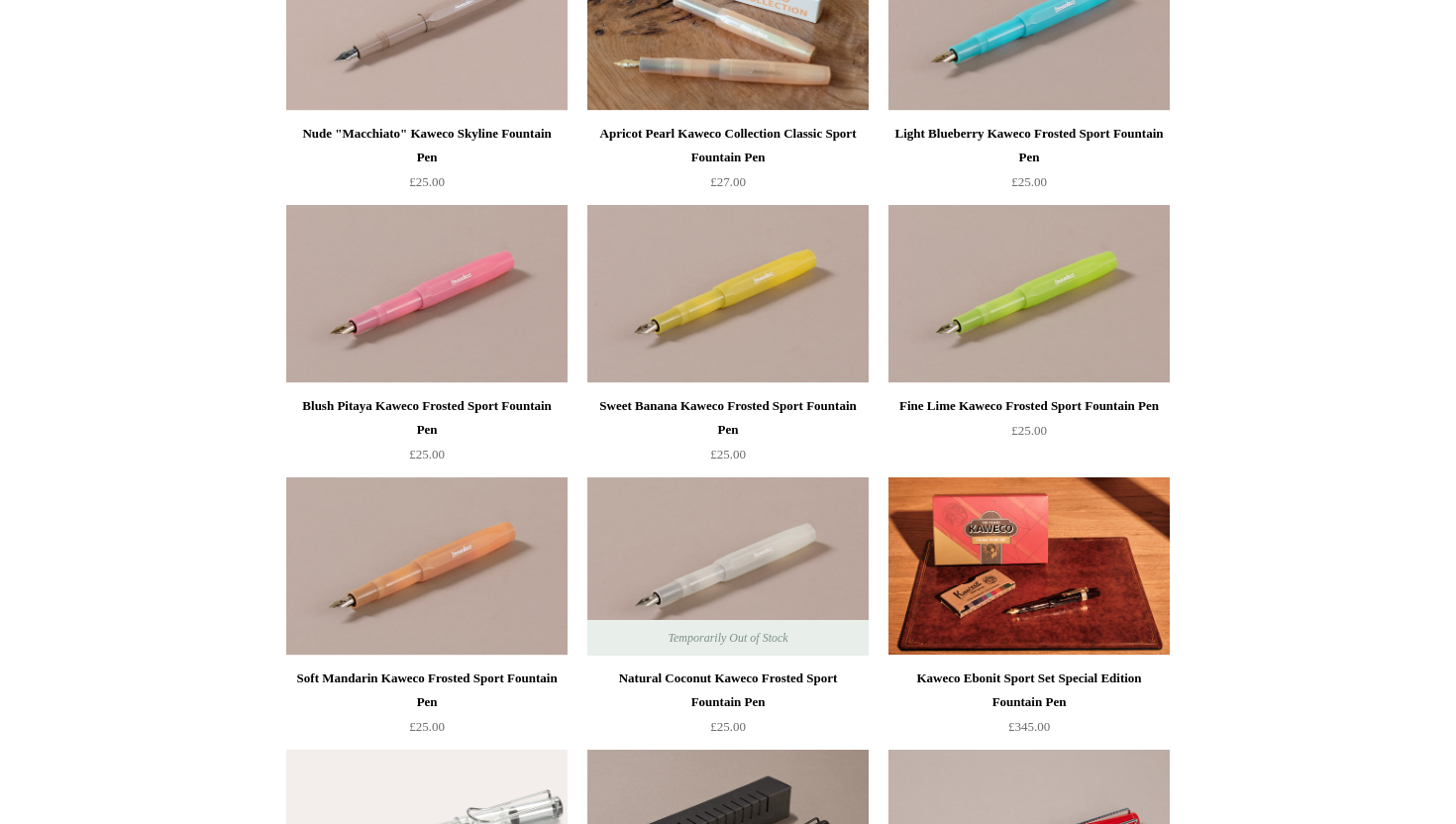 scroll, scrollTop: 0, scrollLeft: 0, axis: both 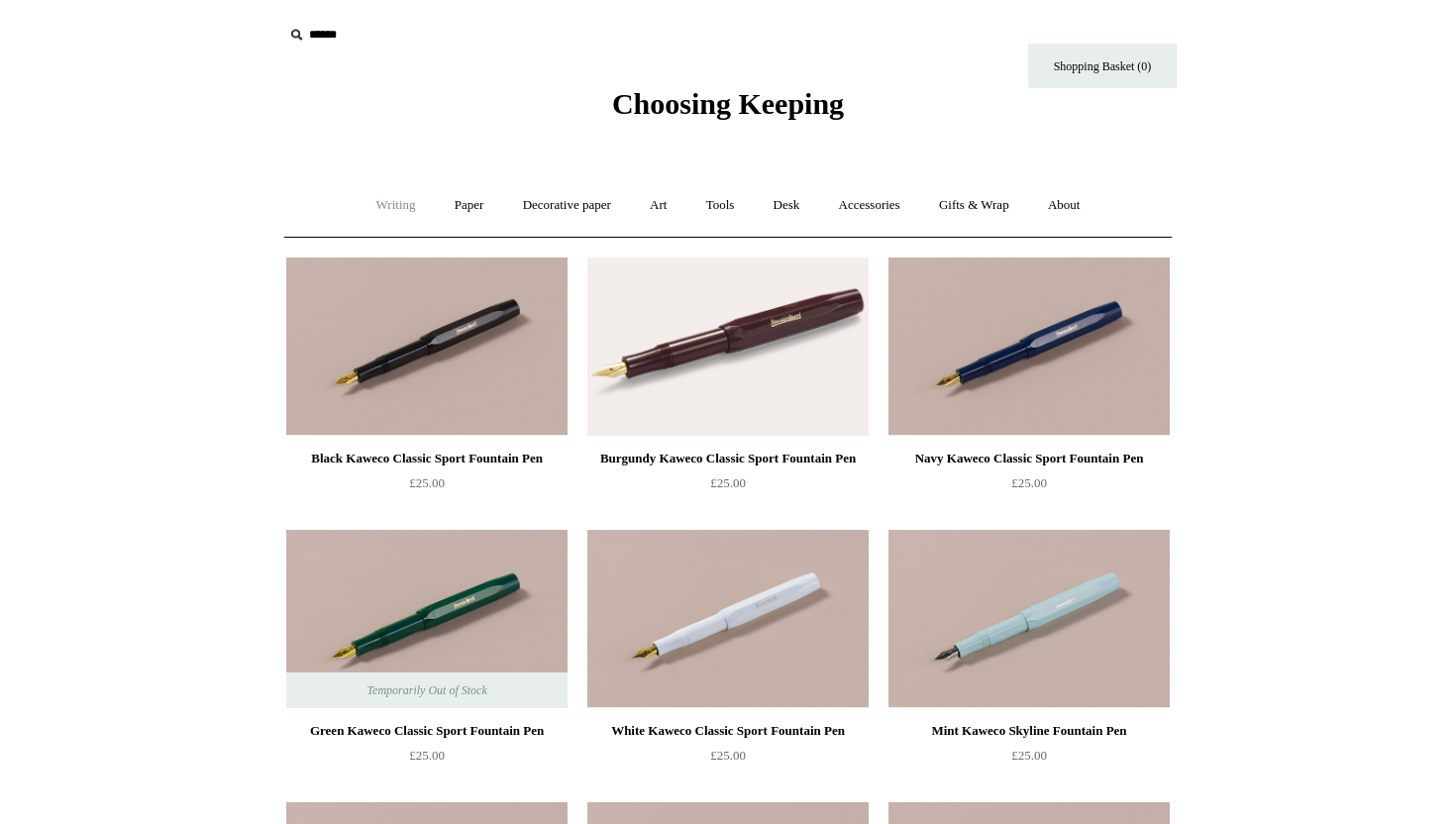 click on "Writing +" at bounding box center (396, 205) 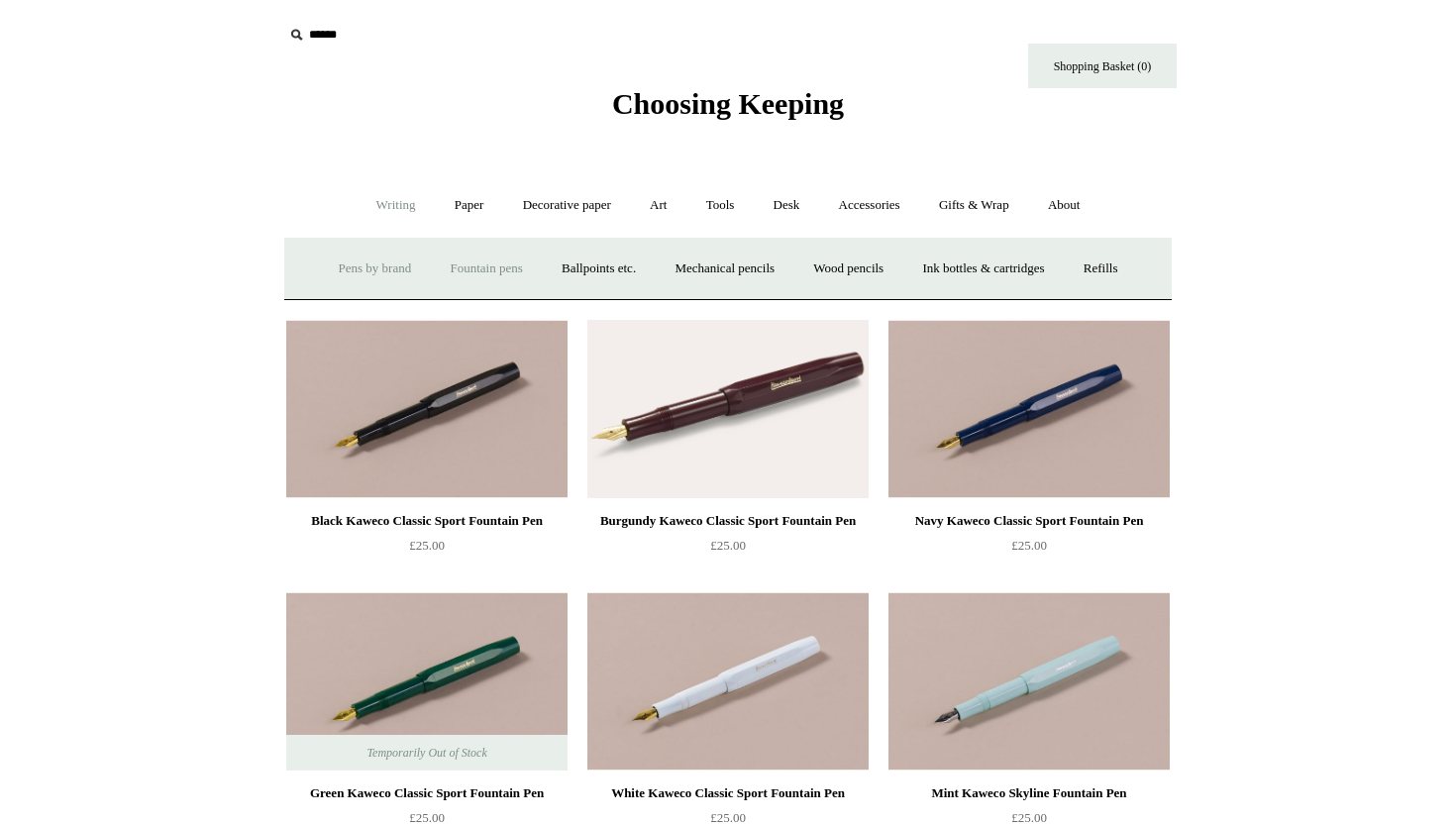 click on "Pens by brand +" at bounding box center [375, 268] 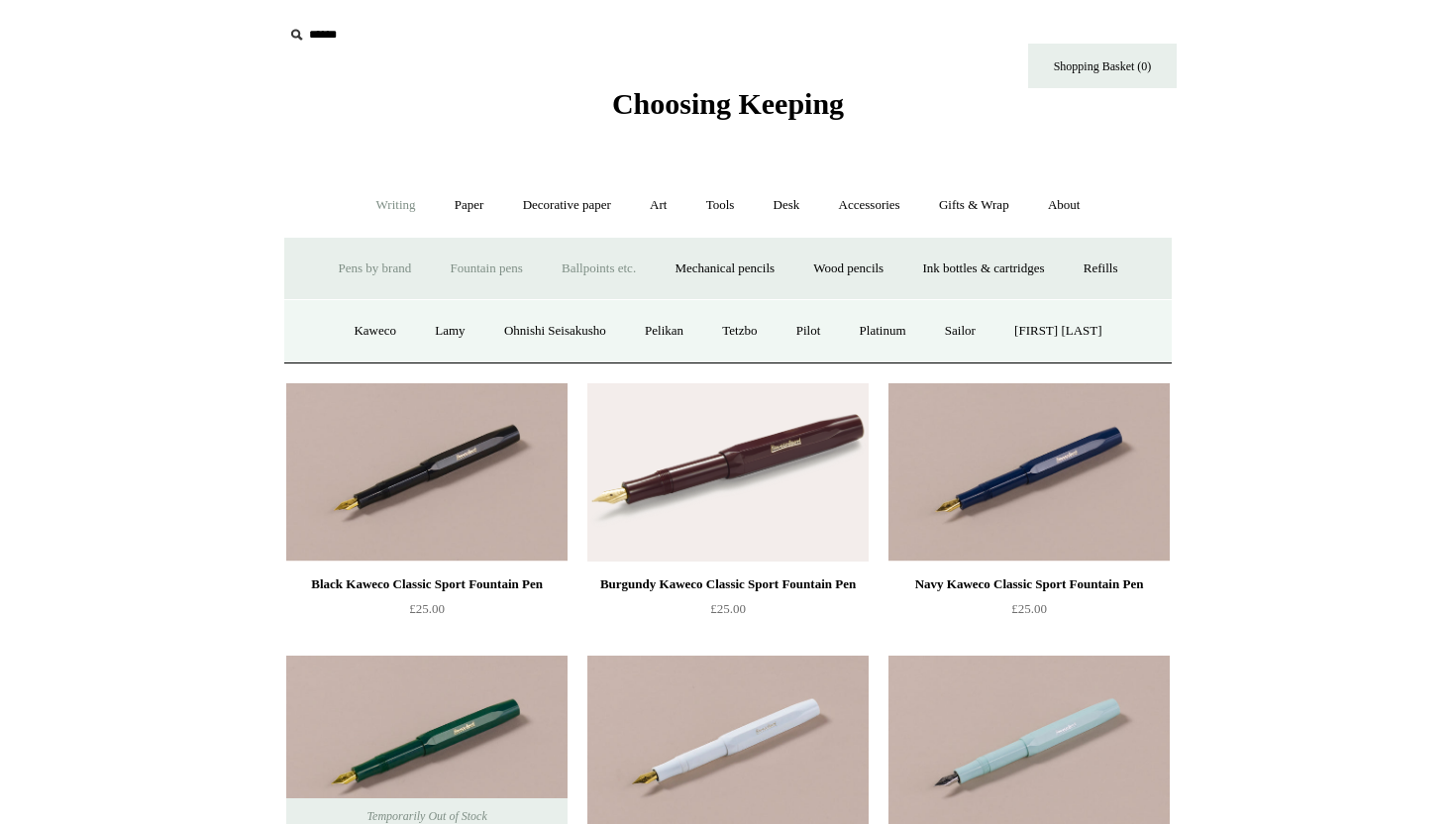 click on "Ballpoints etc. +" at bounding box center [598, 268] 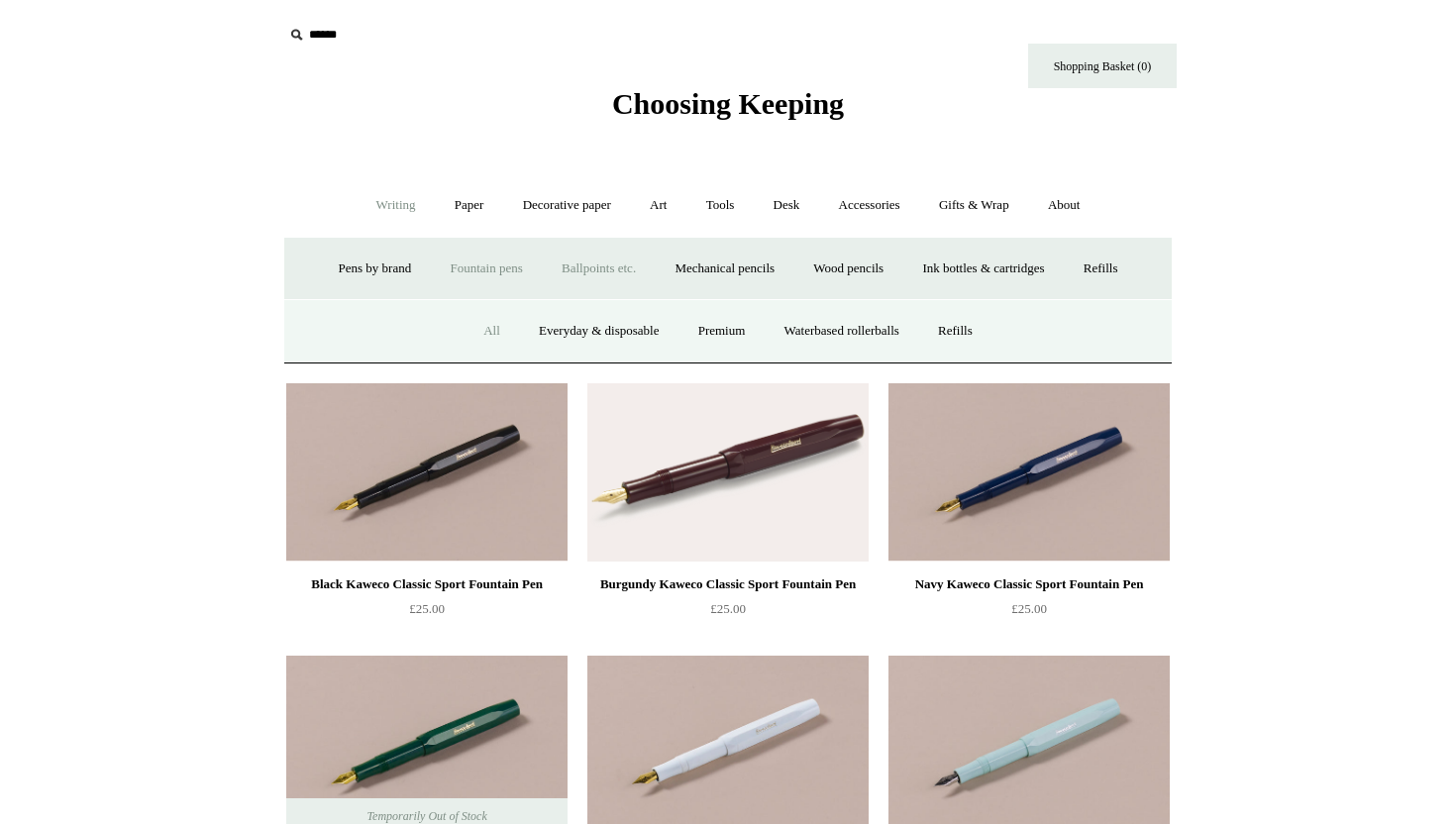 click on "All" at bounding box center (491, 331) 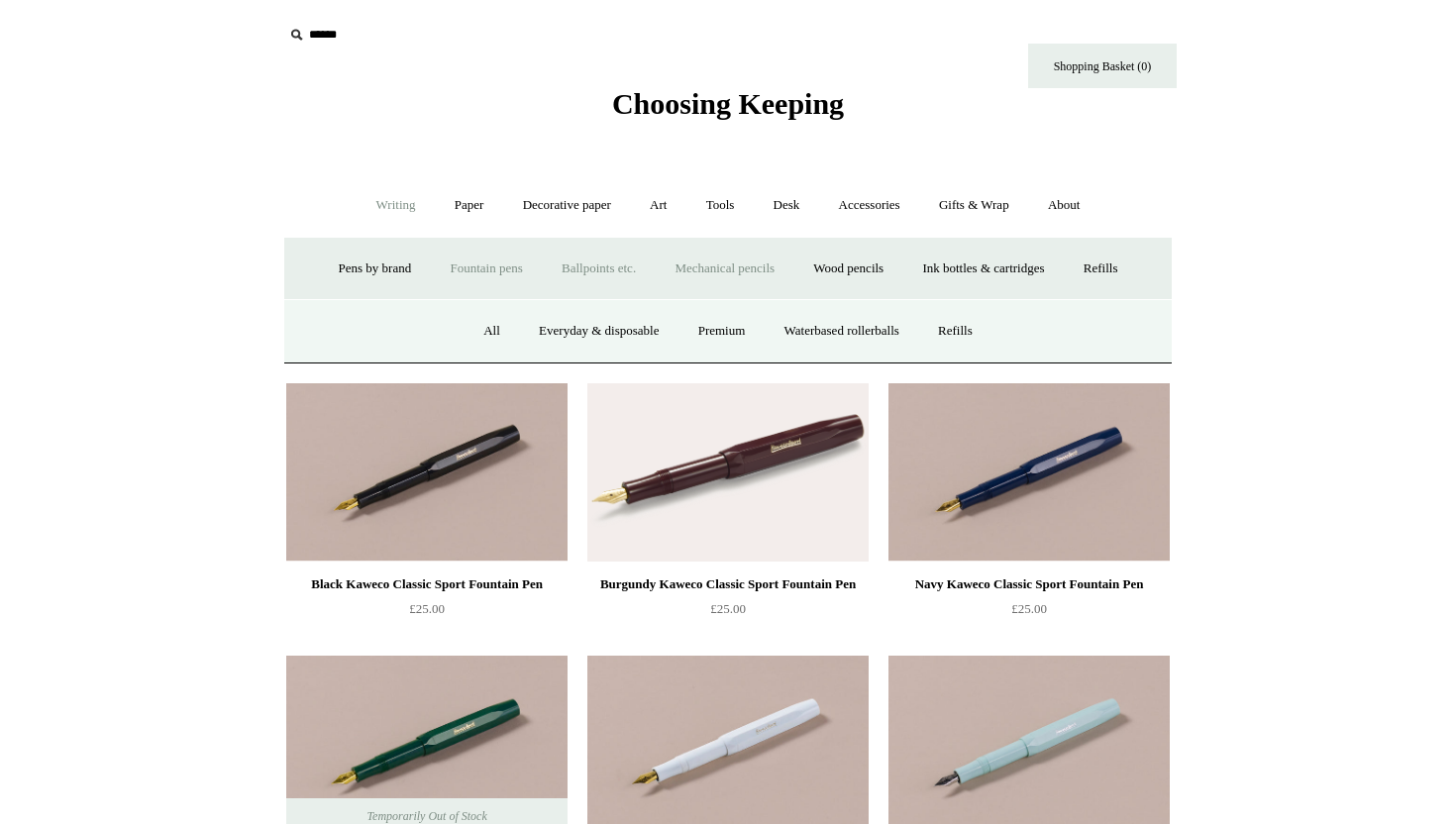 click on "Mechanical pencils +" at bounding box center (724, 268) 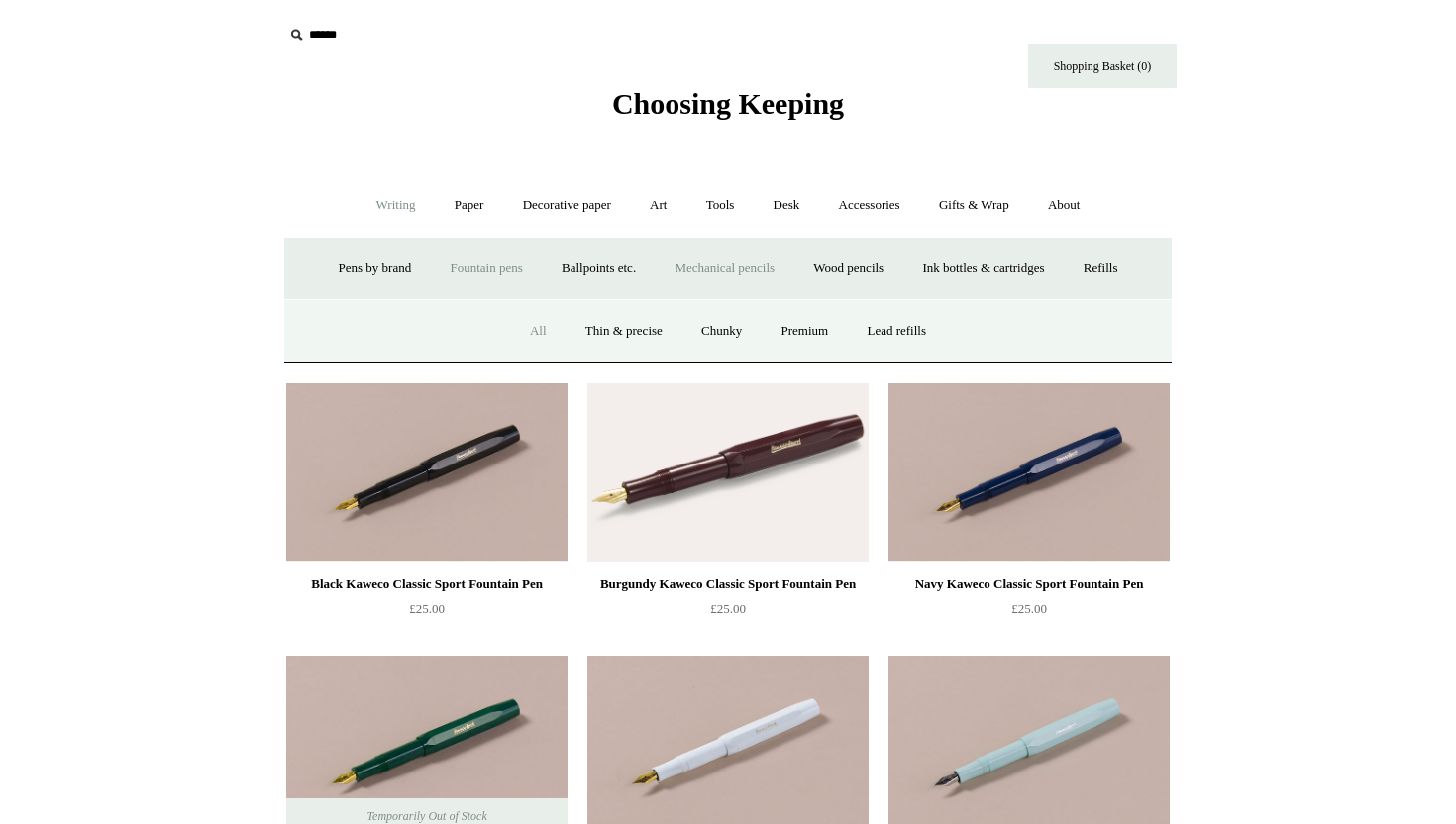 click on "All" at bounding box center [538, 331] 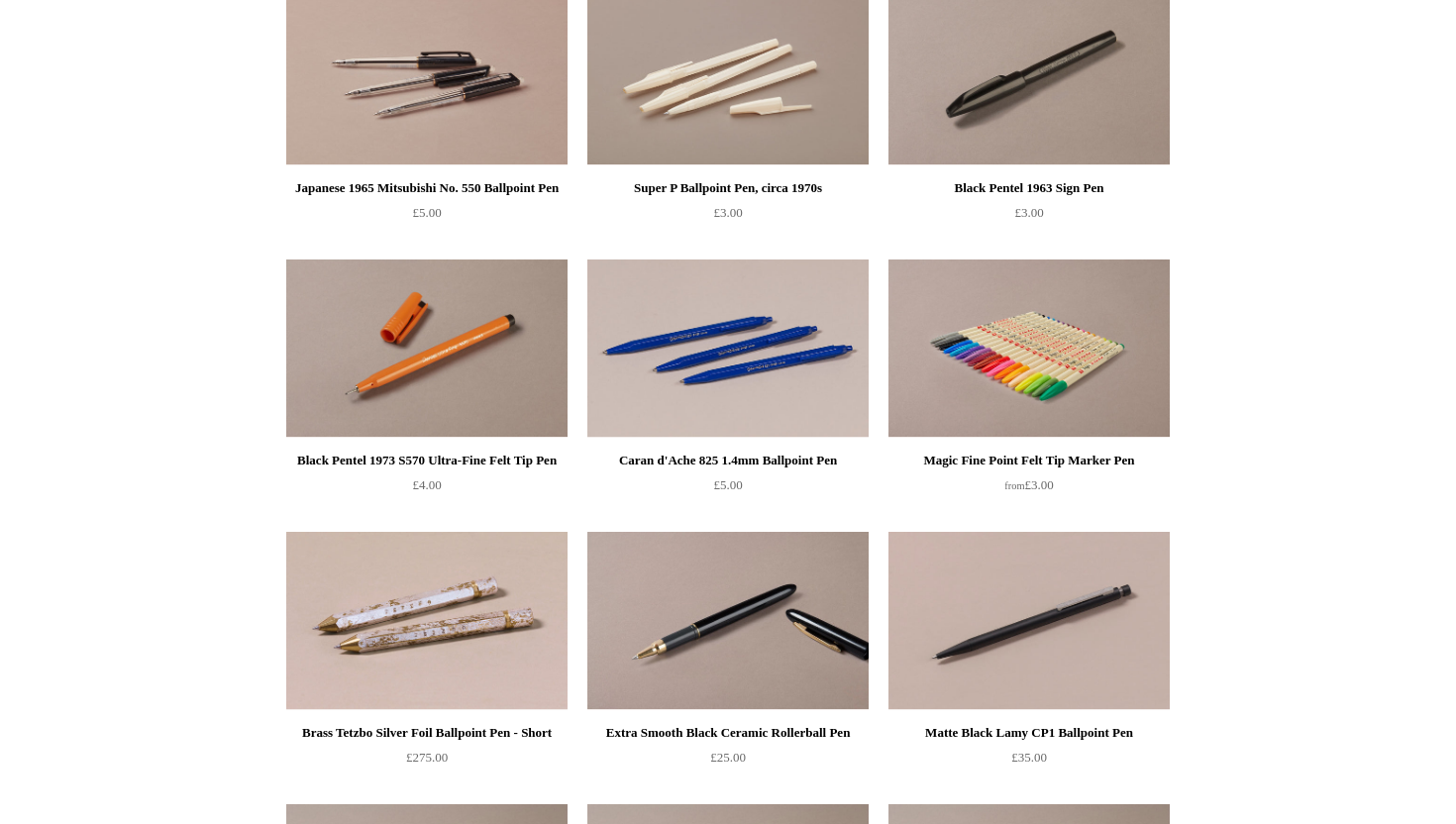 scroll, scrollTop: 3547, scrollLeft: 0, axis: vertical 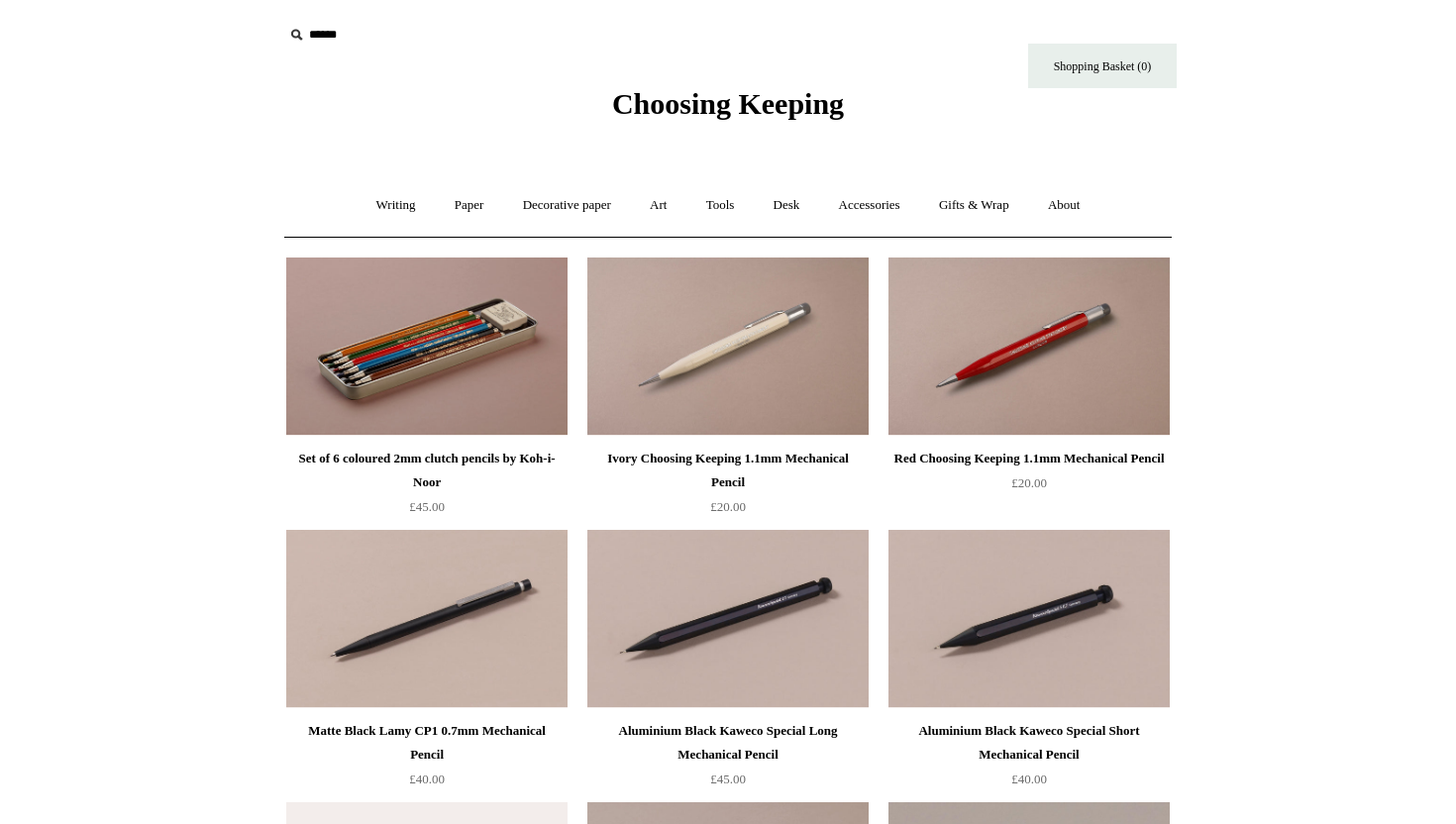 click at bounding box center [427, 347] 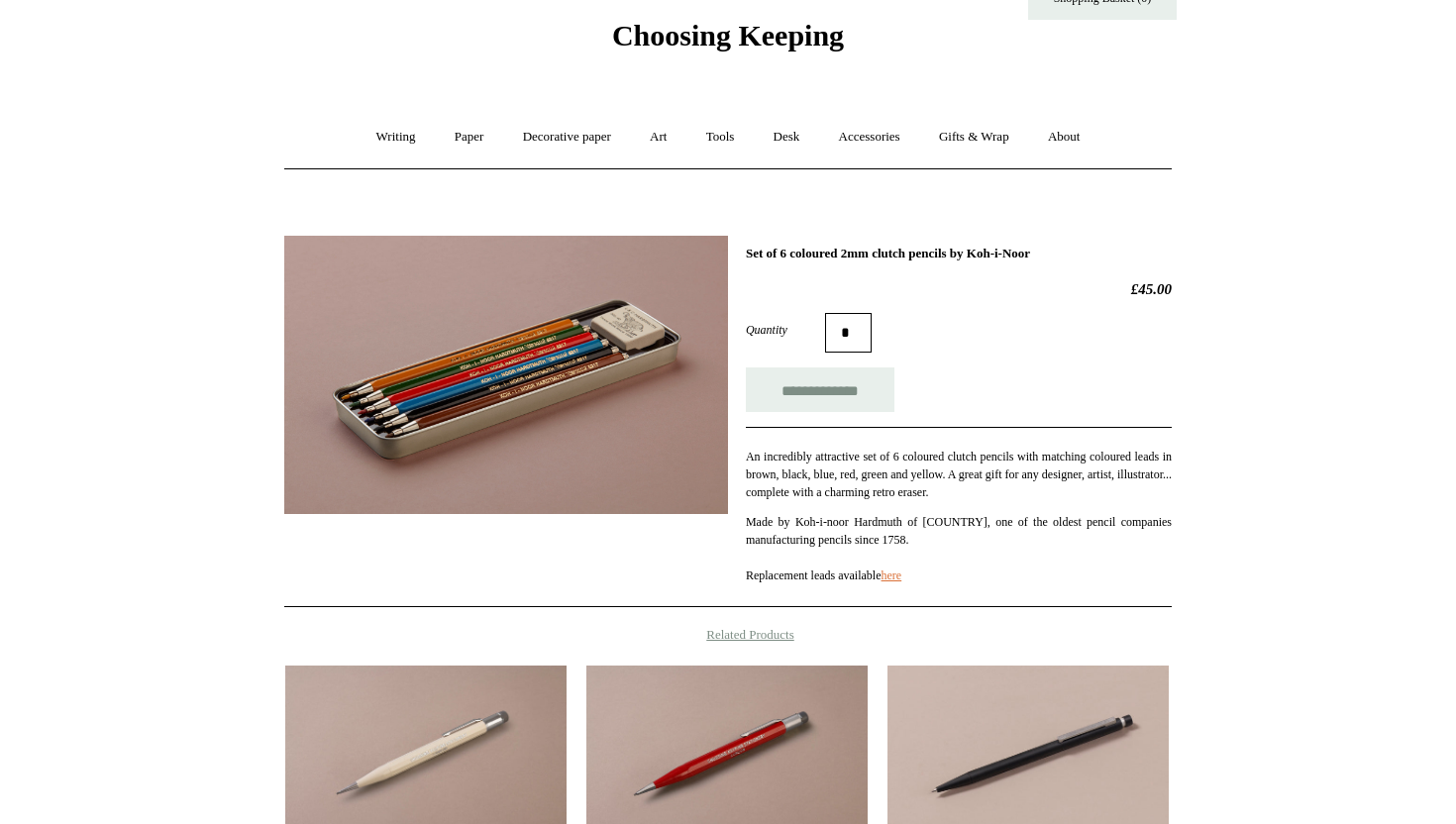 scroll, scrollTop: 219, scrollLeft: 0, axis: vertical 